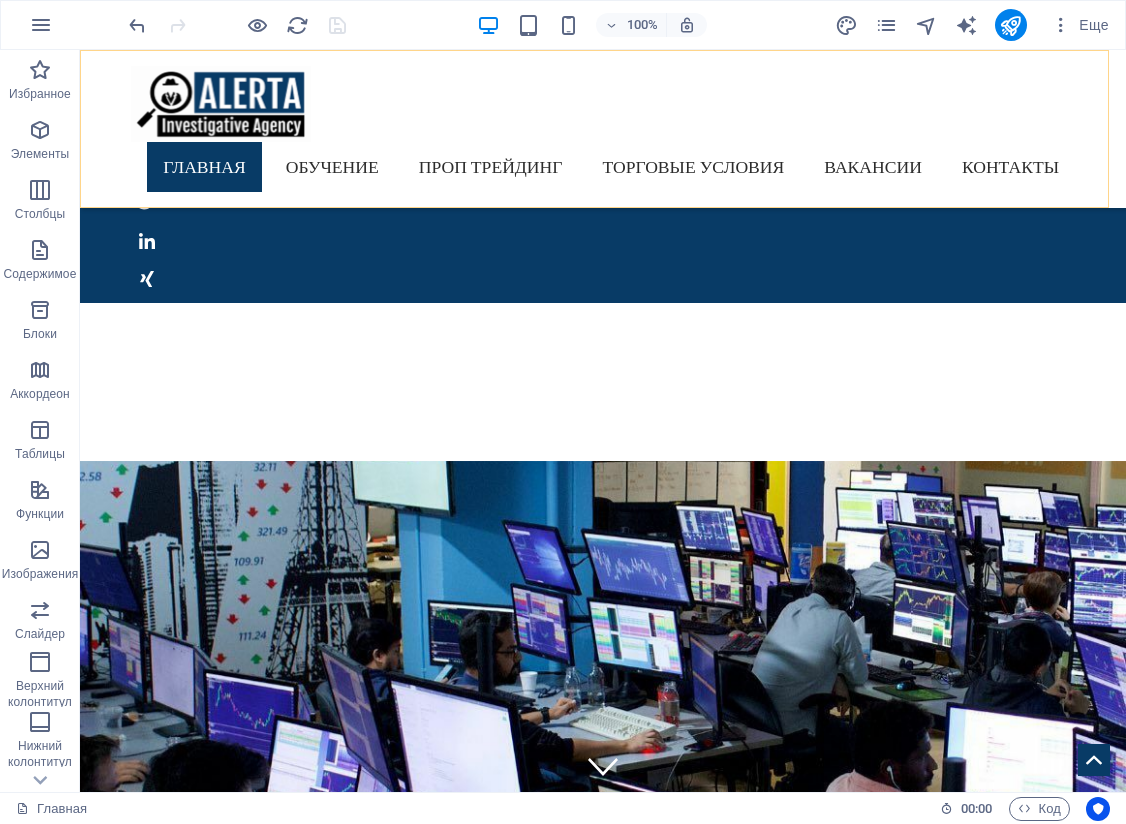 scroll, scrollTop: 1676, scrollLeft: 0, axis: vertical 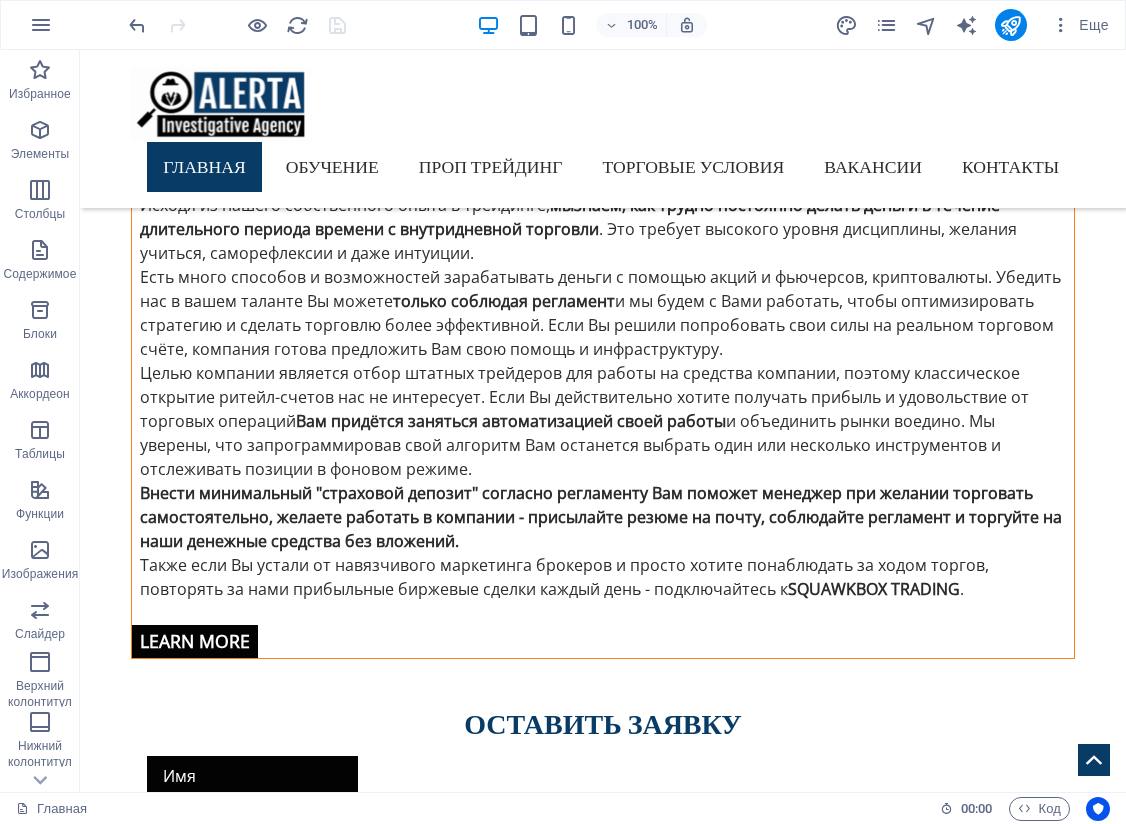 click on "100% Еще" at bounding box center [621, 25] 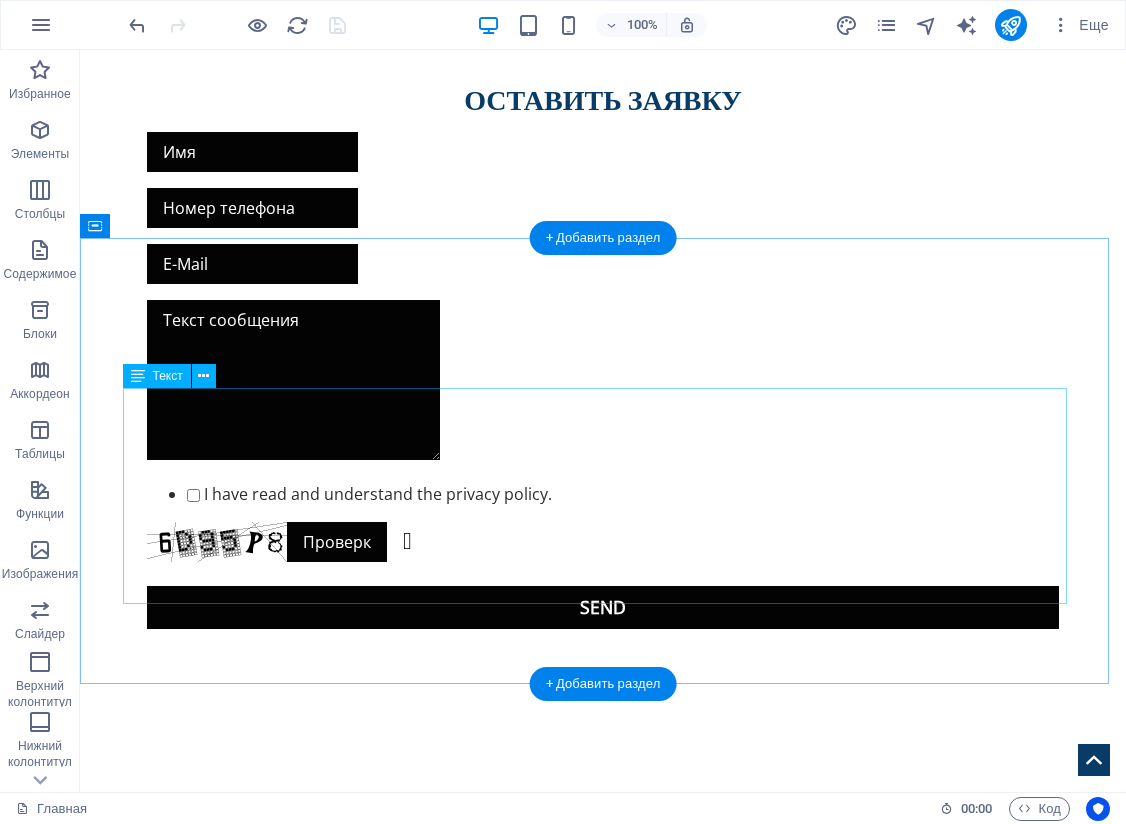 scroll, scrollTop: 800, scrollLeft: 0, axis: vertical 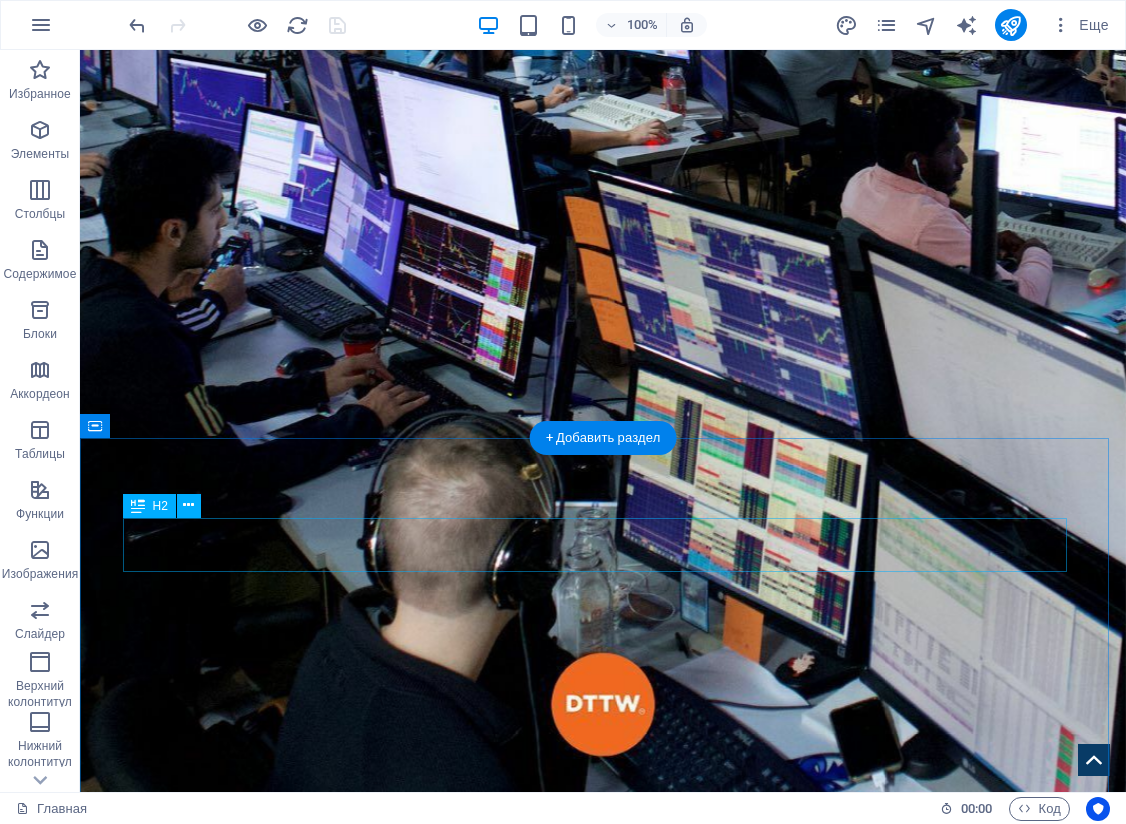 click on "Investigative Agency From [CITY]" at bounding box center (603, 2332) 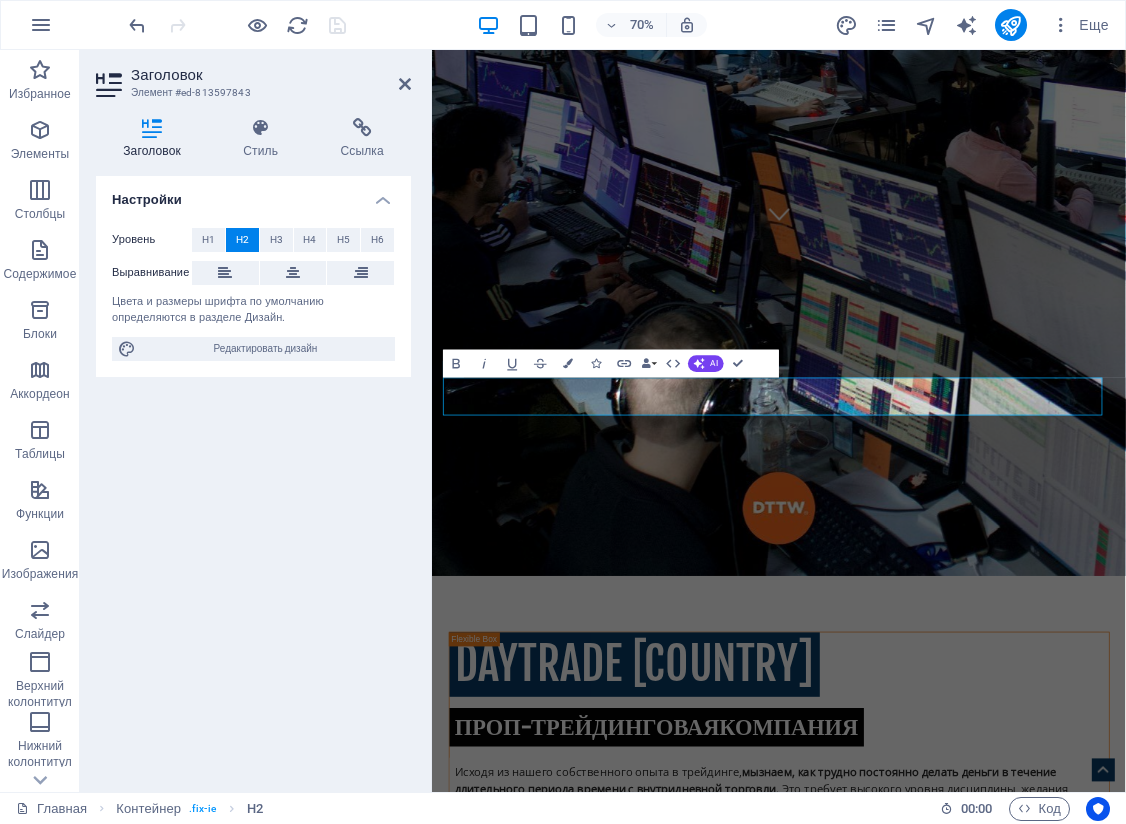 click on "[CITY]" at bounding box center (845, 2332) 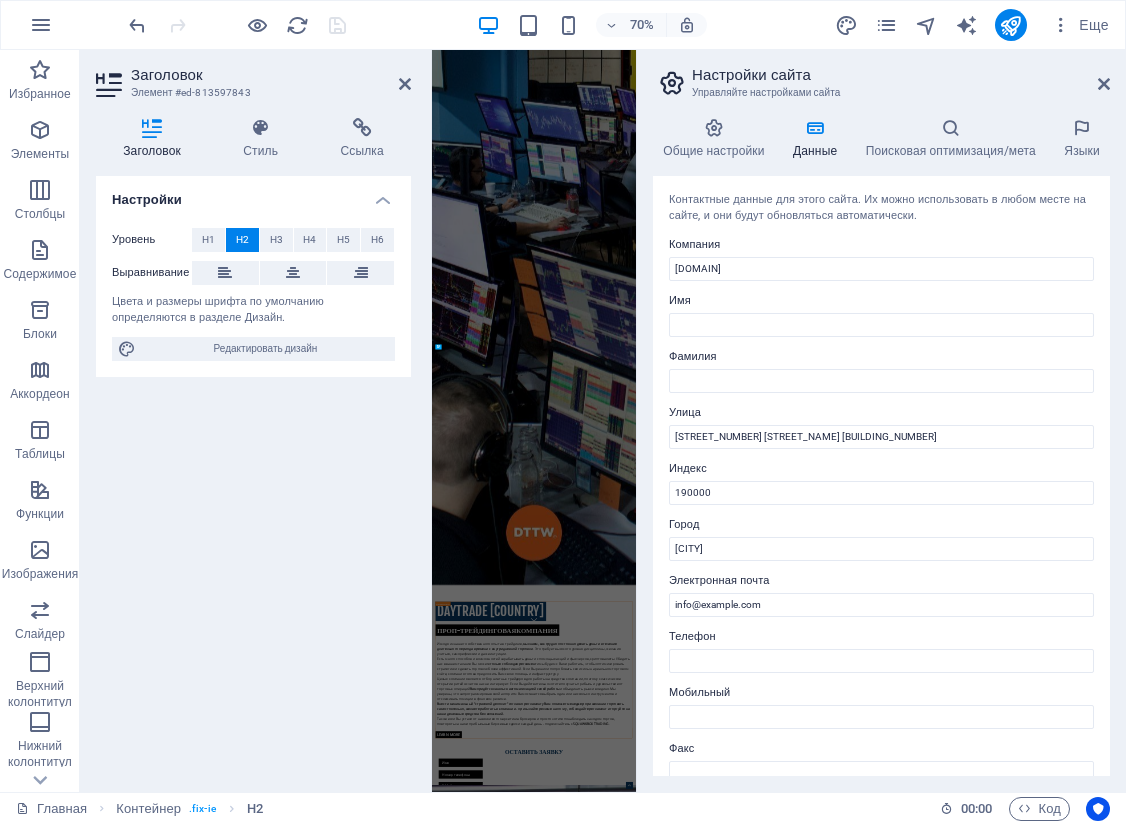scroll, scrollTop: 1800, scrollLeft: 0, axis: vertical 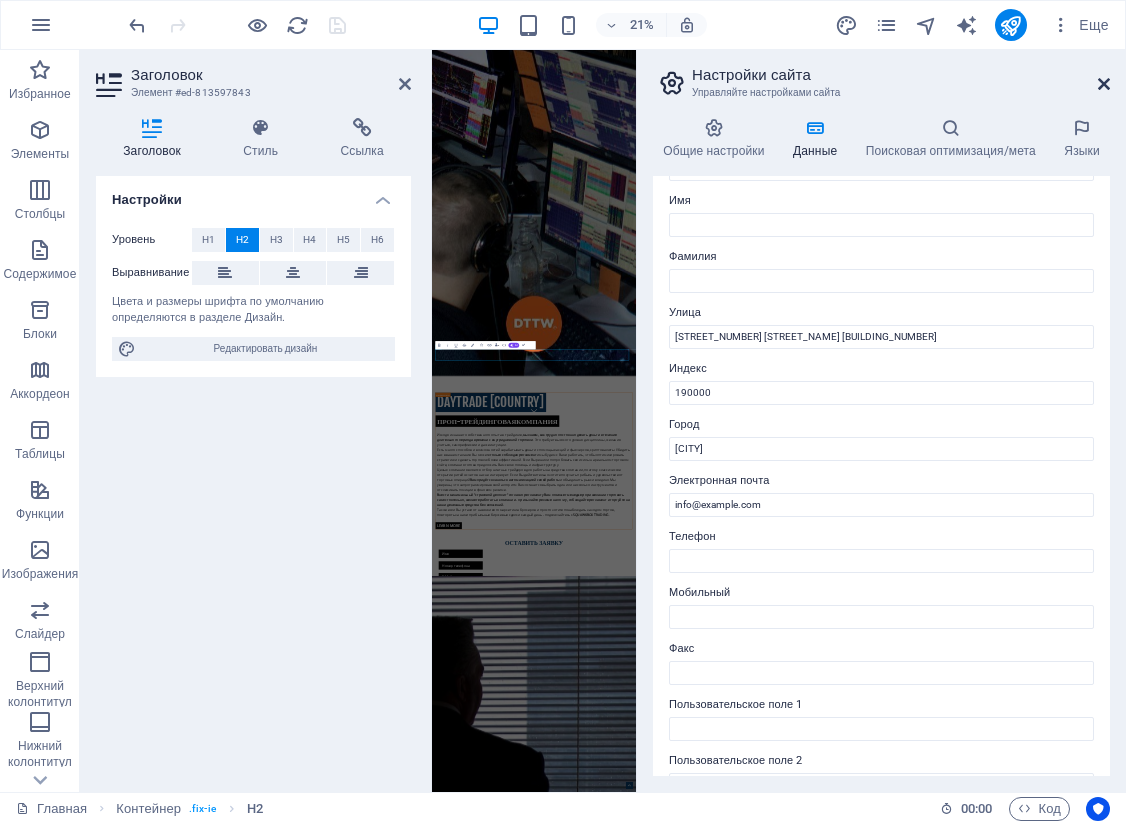 click at bounding box center (1104, 84) 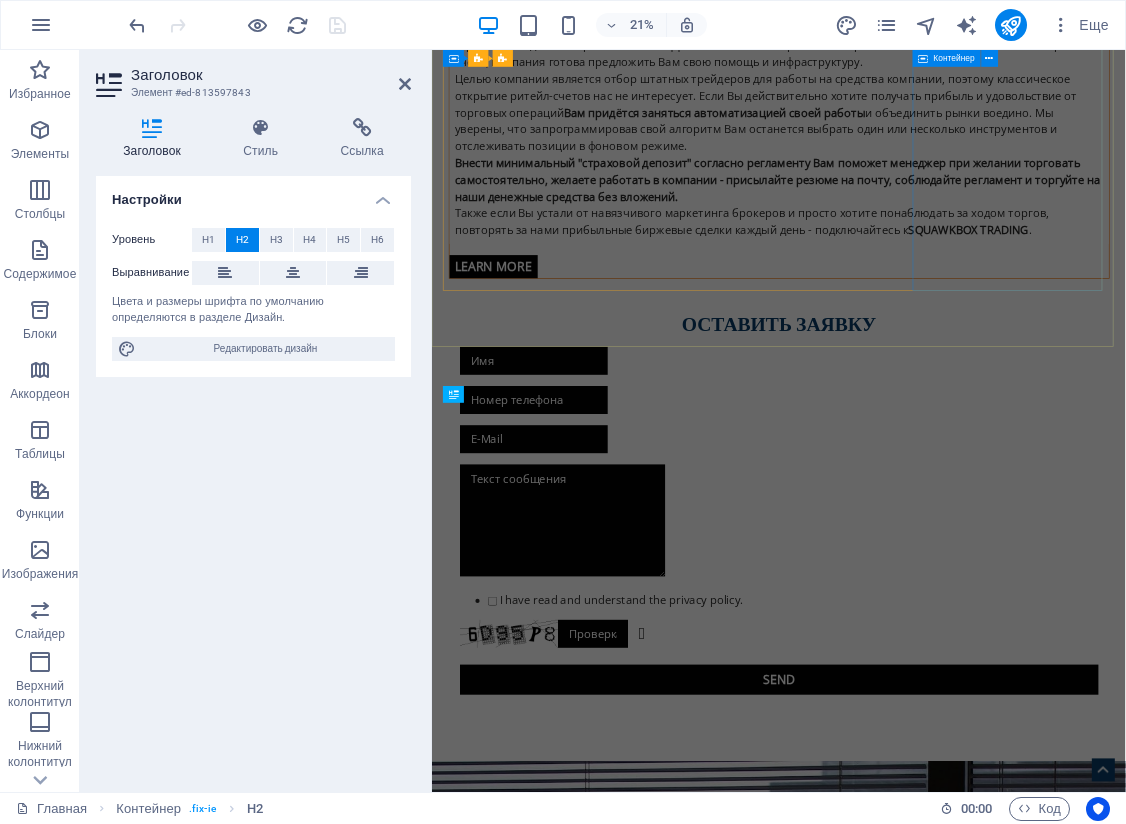scroll, scrollTop: 764, scrollLeft: 0, axis: vertical 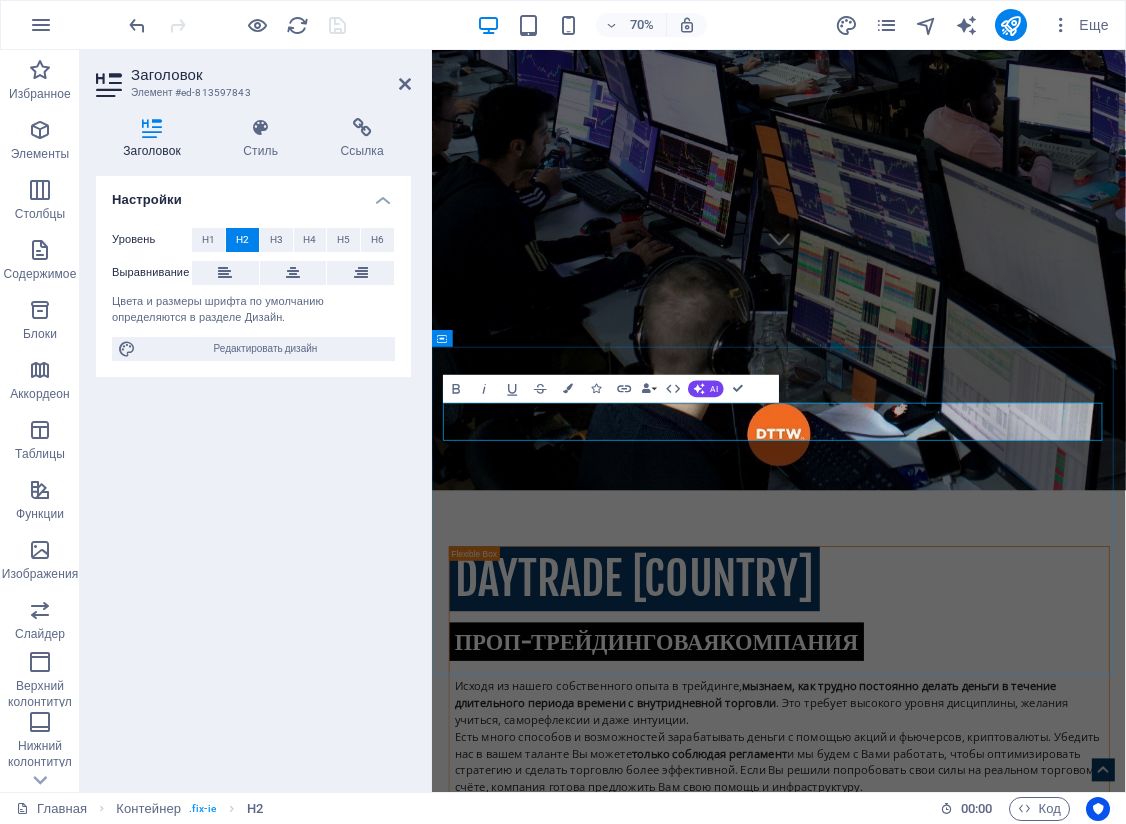 drag, startPoint x: 746, startPoint y: 585, endPoint x: 831, endPoint y: 585, distance: 85 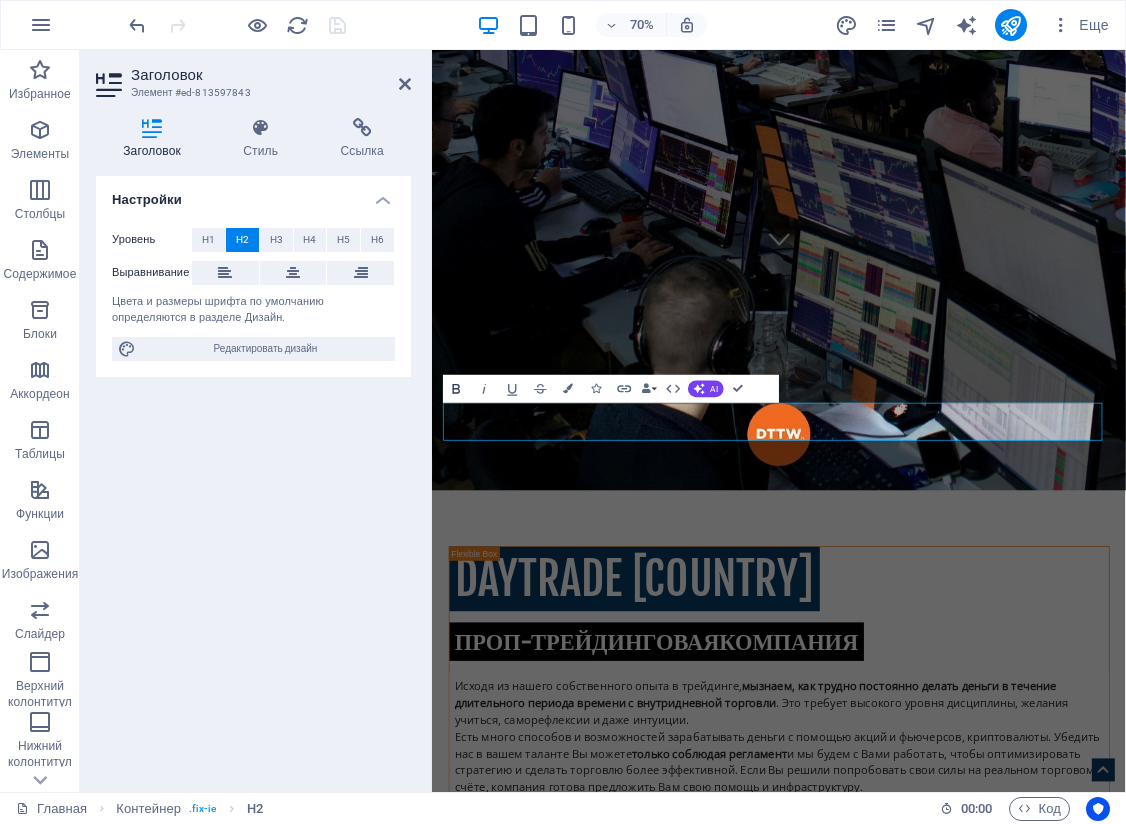 click 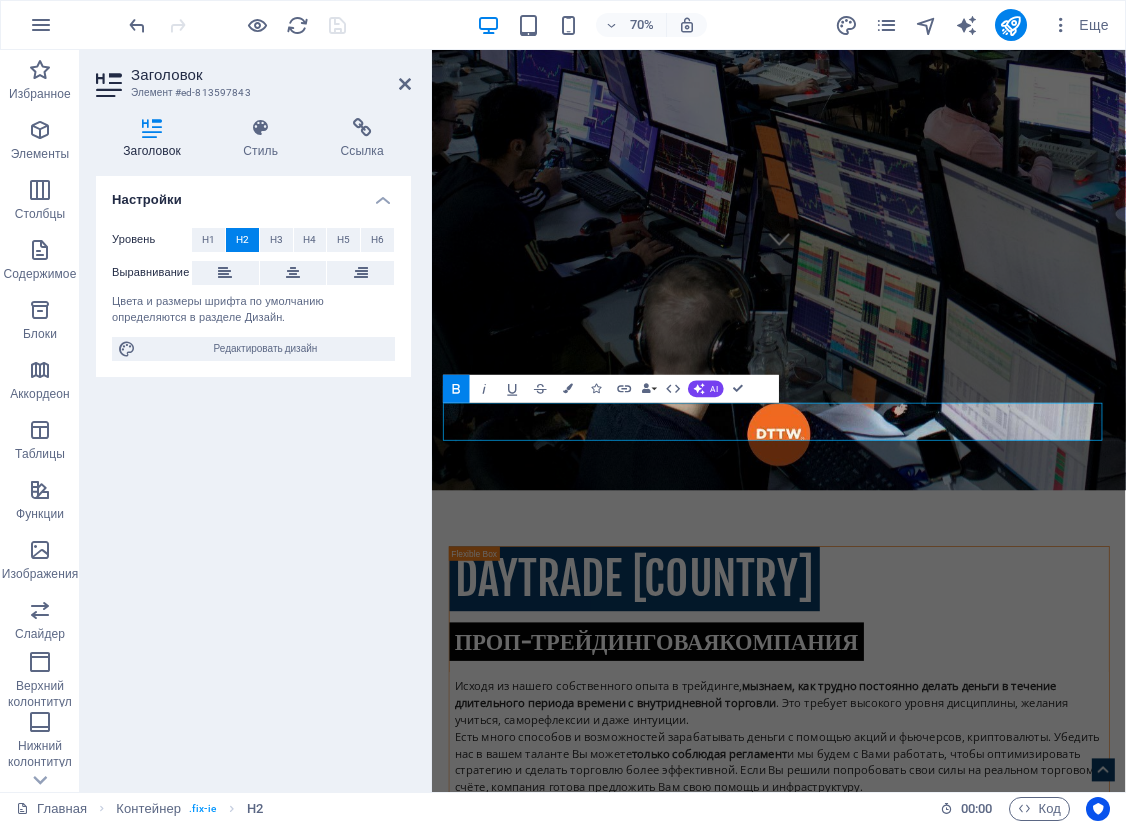 click on "Настройки Уровень H1 H2 H3 H4 H5 H6 Выравнивание Цвета и размеры шрифта по умолчанию определяются в разделе Дизайн. Редактировать дизайн" at bounding box center (253, 476) 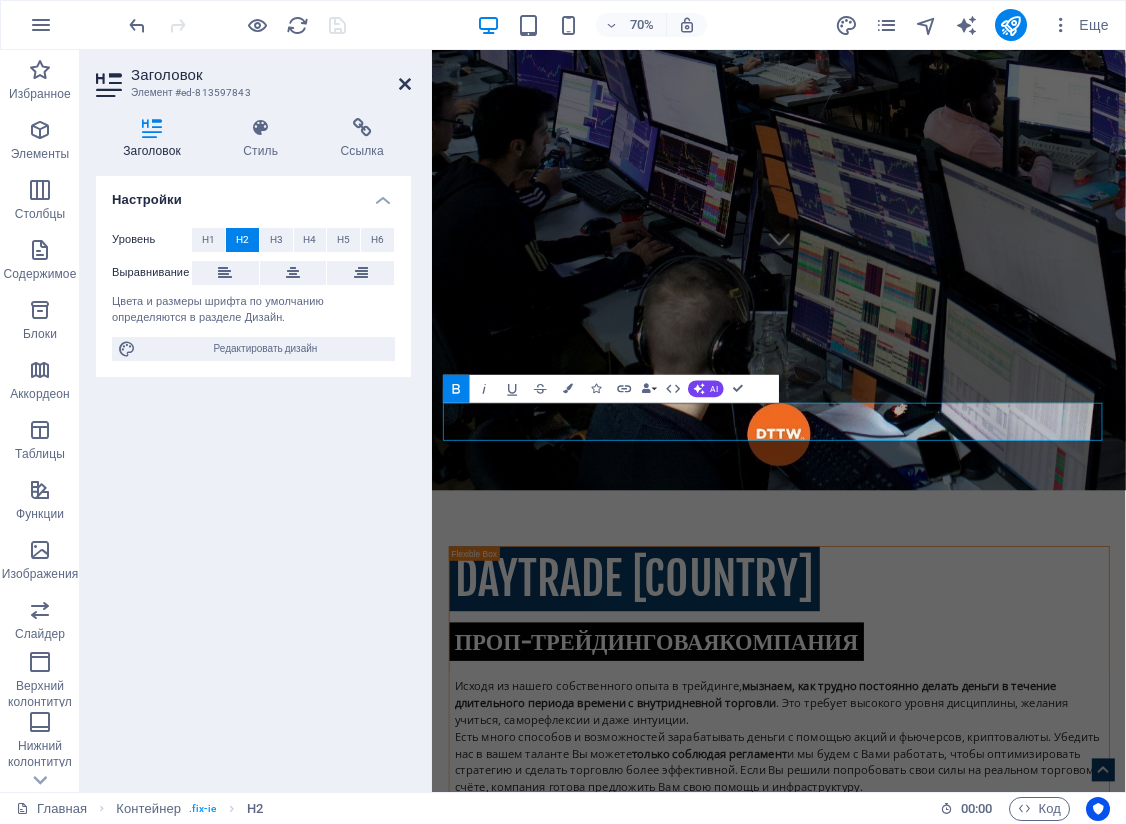 drag, startPoint x: 321, startPoint y: 32, endPoint x: 405, endPoint y: 82, distance: 97.7548 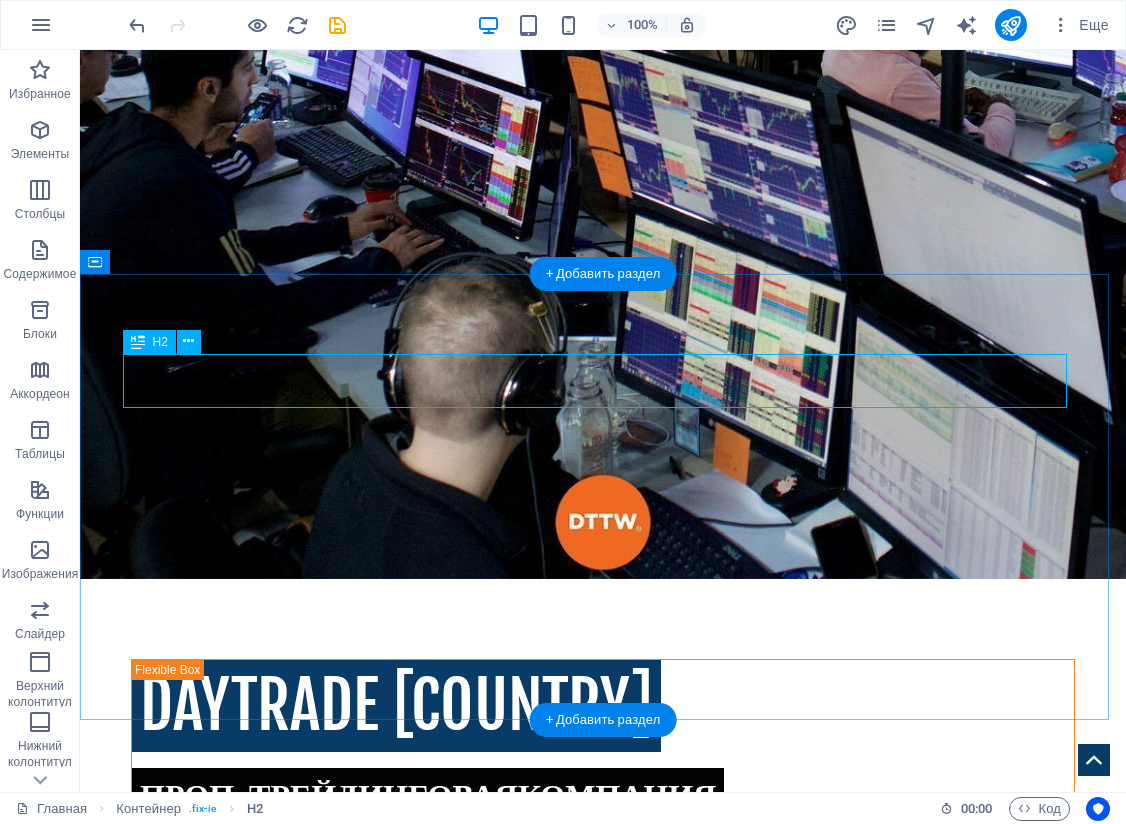 scroll, scrollTop: 964, scrollLeft: 0, axis: vertical 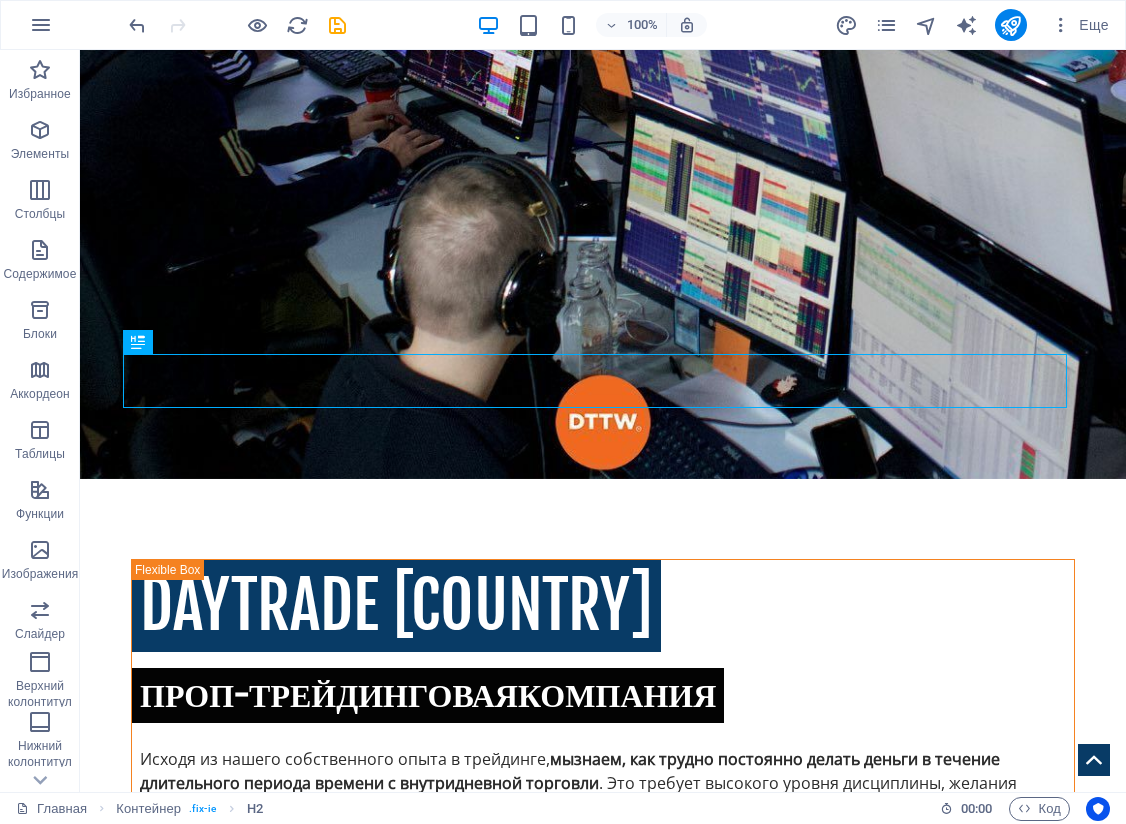 click on "100% Еще" at bounding box center (621, 25) 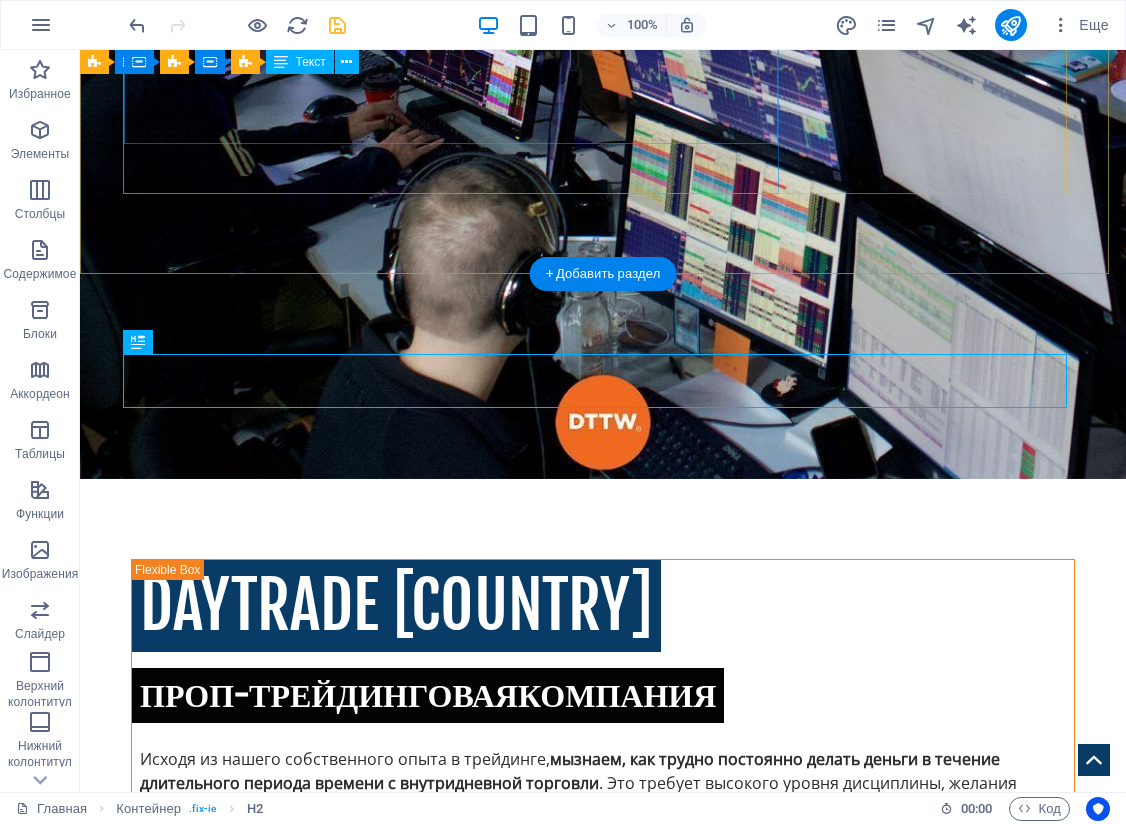 click on "100% Еще" at bounding box center (621, 25) 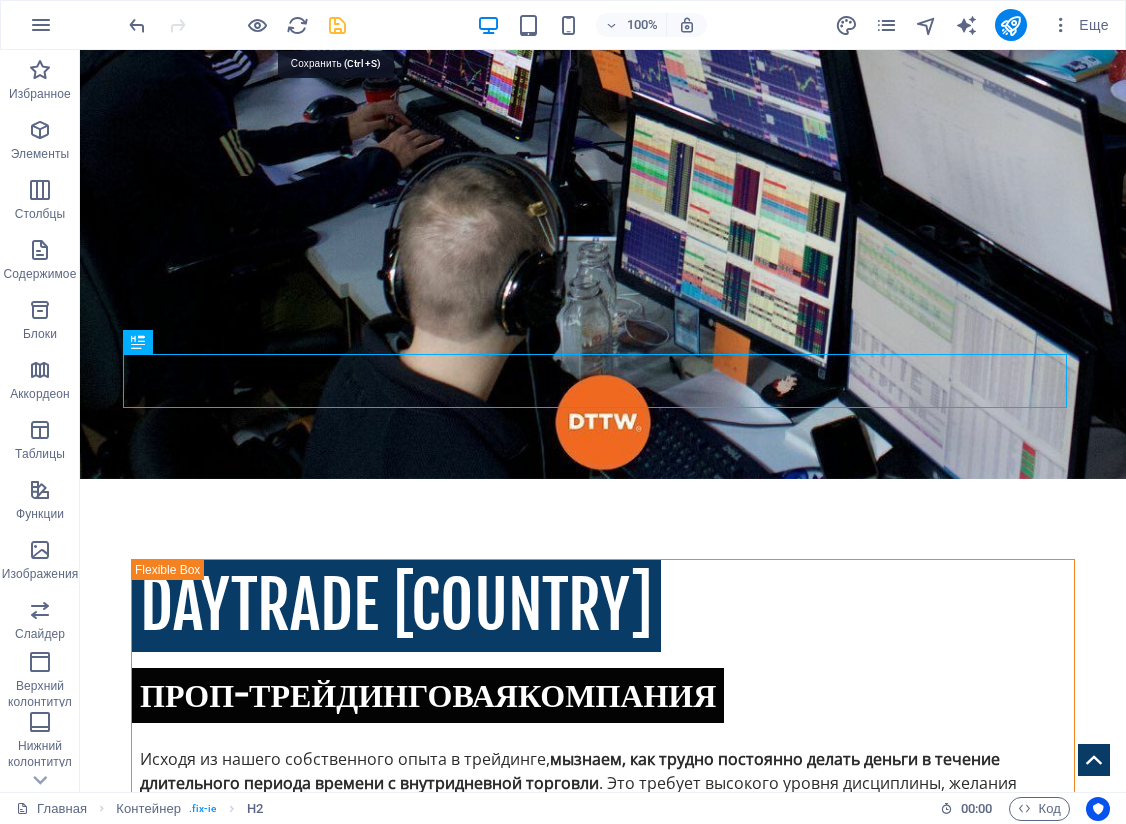 click at bounding box center [337, 25] 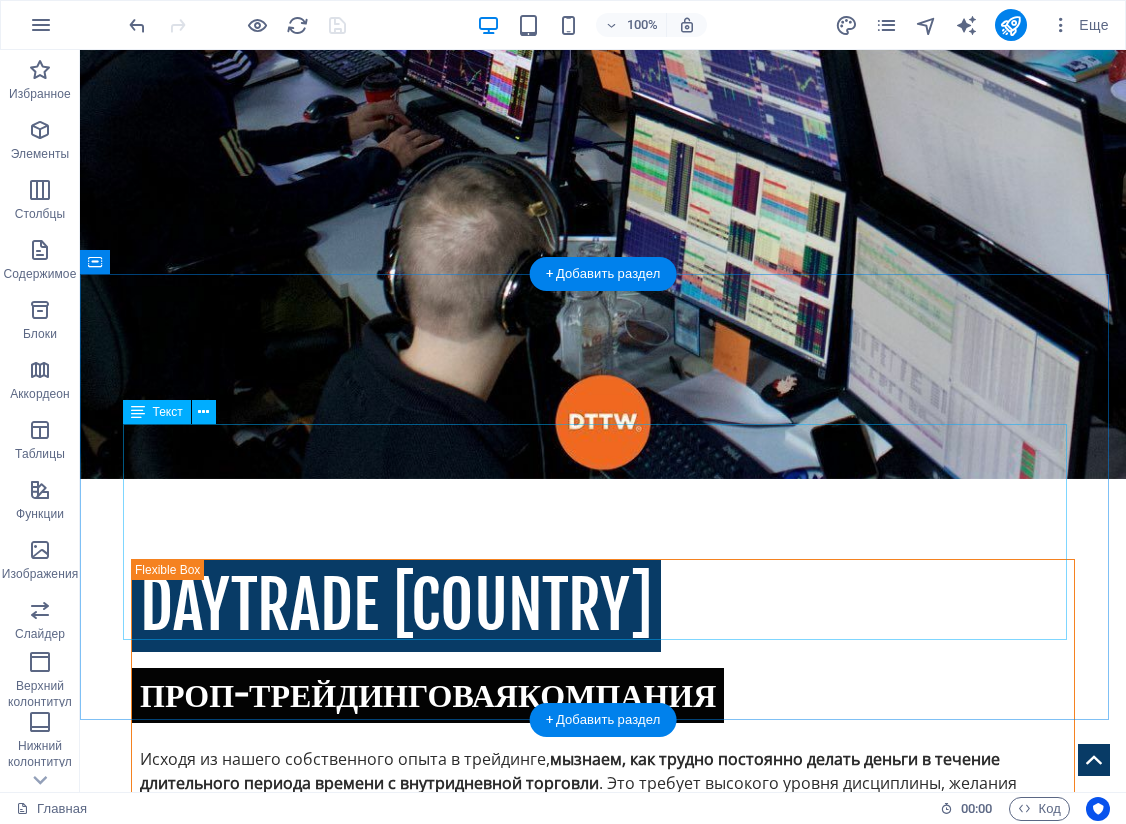 drag, startPoint x: 693, startPoint y: 511, endPoint x: 754, endPoint y: 570, distance: 84.8646 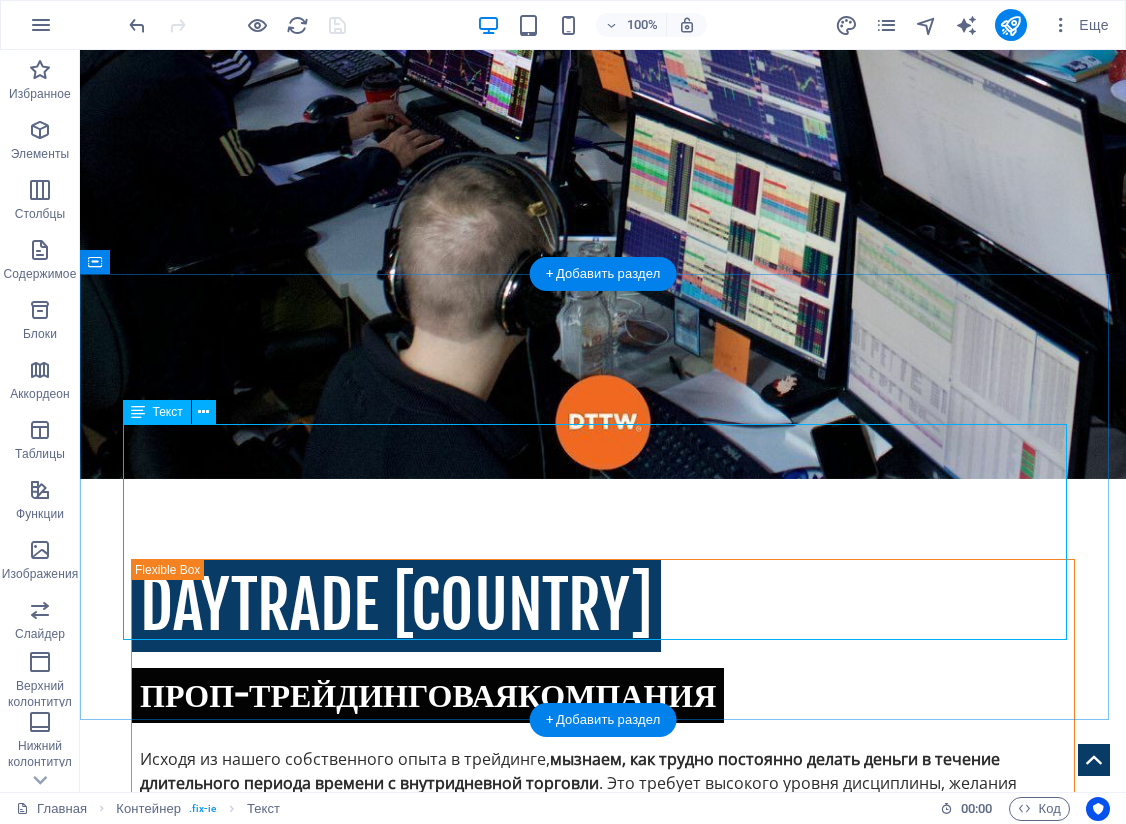 click on "Lorem ipsum dolor sit amet, consetetur sadipscing elitr, sed diam nonumy eirmod tempor invidunt ut labore et dolore magna aliquyam erat, sed diam voluptua. At vero eos et accusam et justo duo dolores et ea rebum. Stet clita kasd gubergren, no sea takimata sanctus est Lorem ipsum dolor sit amet.Lorem ipsum dolor sit amet, consetetur sadipscing elitr, sed diam nonumy eirmod tempor invidunt ut labore et dolore magna aliquyam erat, sed diam voluptua. At vero eos et accusam et justo duo dolores et ea rebum. Stet clita kasd gubergren, no sea takimata sanctus est Lorem ipsum dolor sit amet.At vero eos et accusam et justo duo dolores et ea rebum. Stet clita kasd gubergren, no sea takimata sanctus est Lorem ipsum dolor sit amet.Lorem ipsum dolor sit amet, consetetur sadipscing elitr, sed diam nonumy eirmod tempor invidunt ut labore et dolore magna aliquyam erat, sed diam voluptua." at bounding box center (603, 2161) 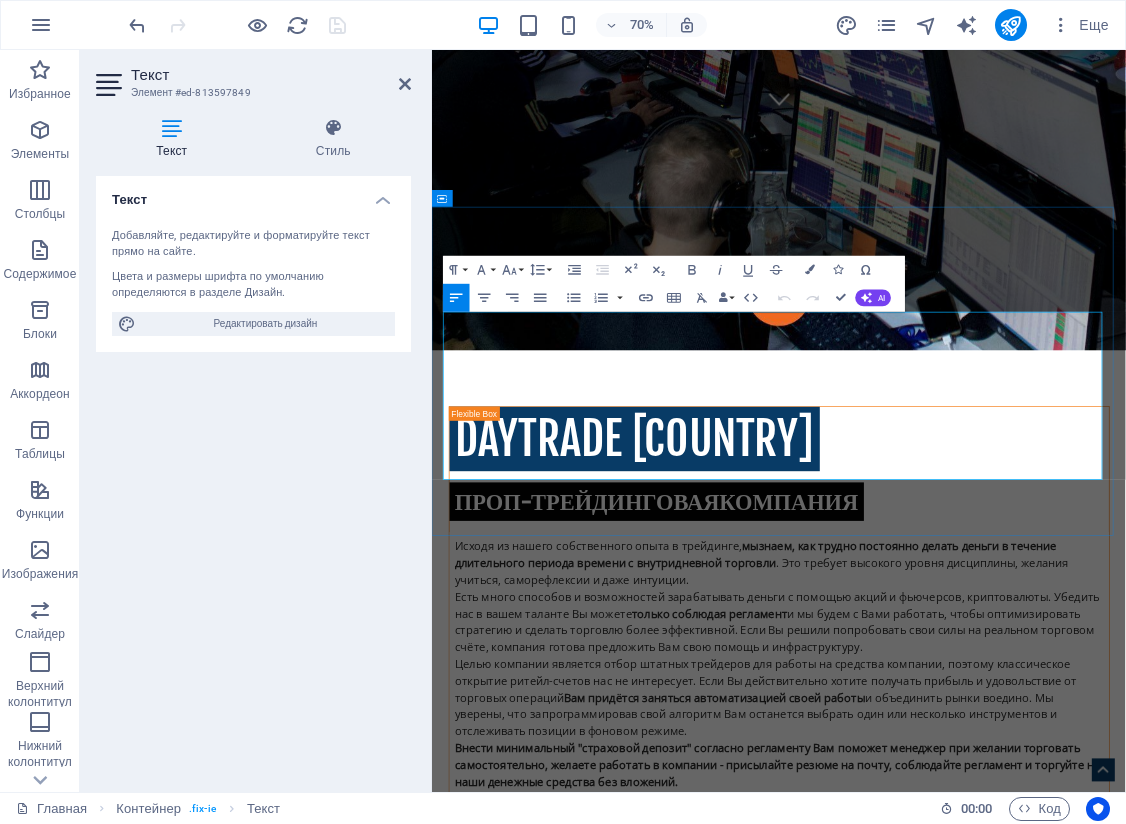 click on "At vero eos et accusam et justo duo dolores et ea rebum. Stet clita kasd gubergren, no sea takimata sanctus est Lorem ipsum dolor sit amet.Lorem ipsum dolor sit amet, consetetur sadipscing elitr, sed diam nonumy eirmod tempor invidunt ut labore et dolore magna aliquyam erat, sed diam voluptua." at bounding box center (928, 2233) 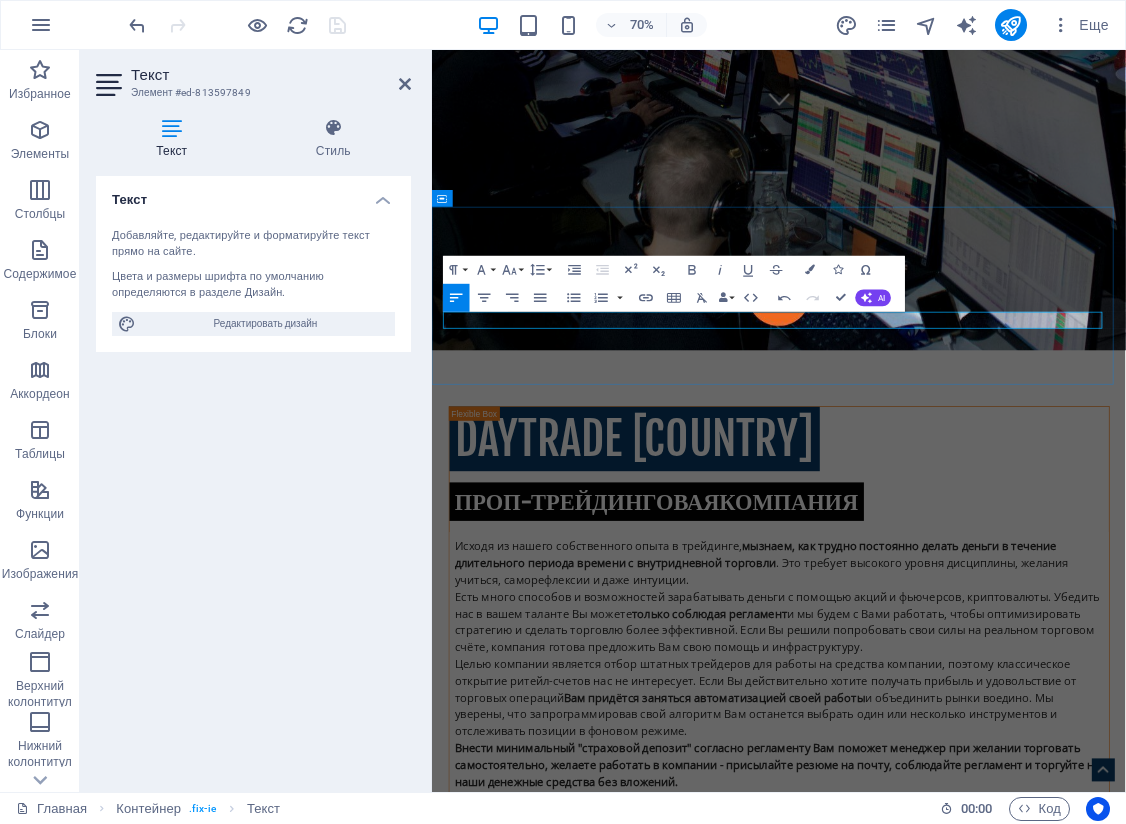 drag, startPoint x: 531, startPoint y: 437, endPoint x: 469, endPoint y: 438, distance: 62.008064 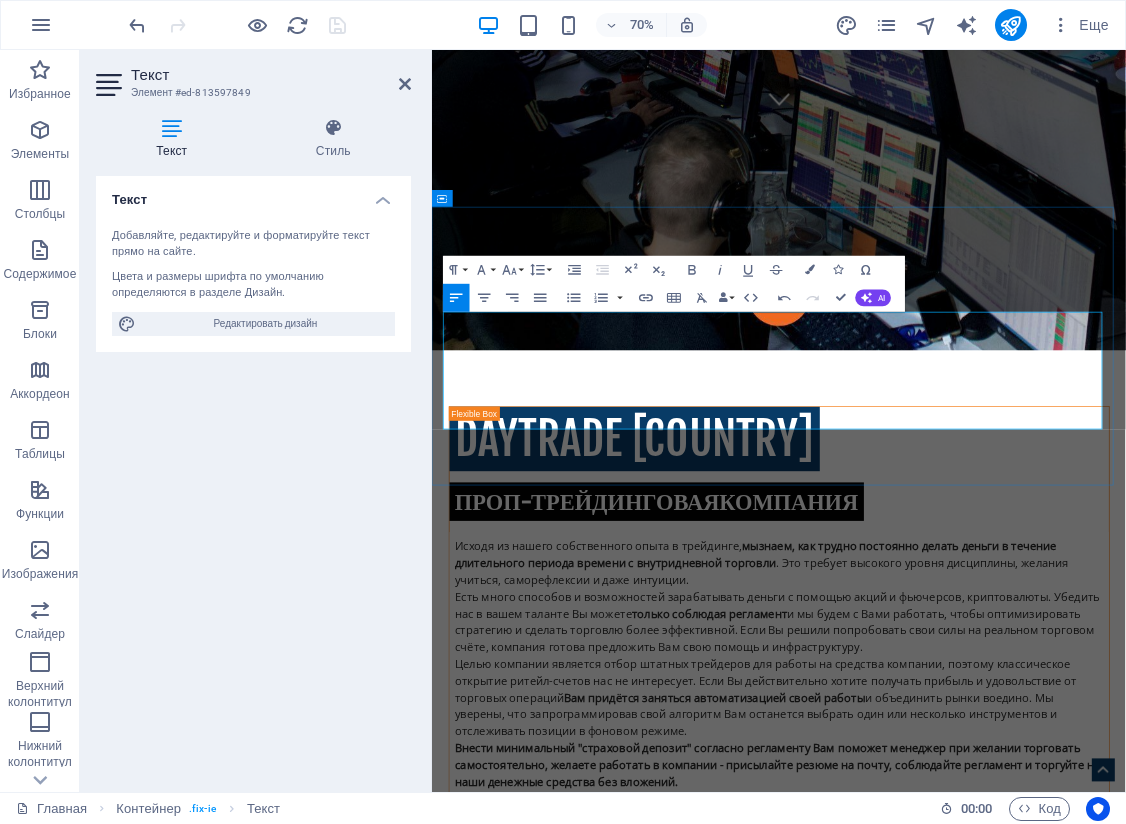 drag, startPoint x: 461, startPoint y: 460, endPoint x: 479, endPoint y: 475, distance: 23.43075 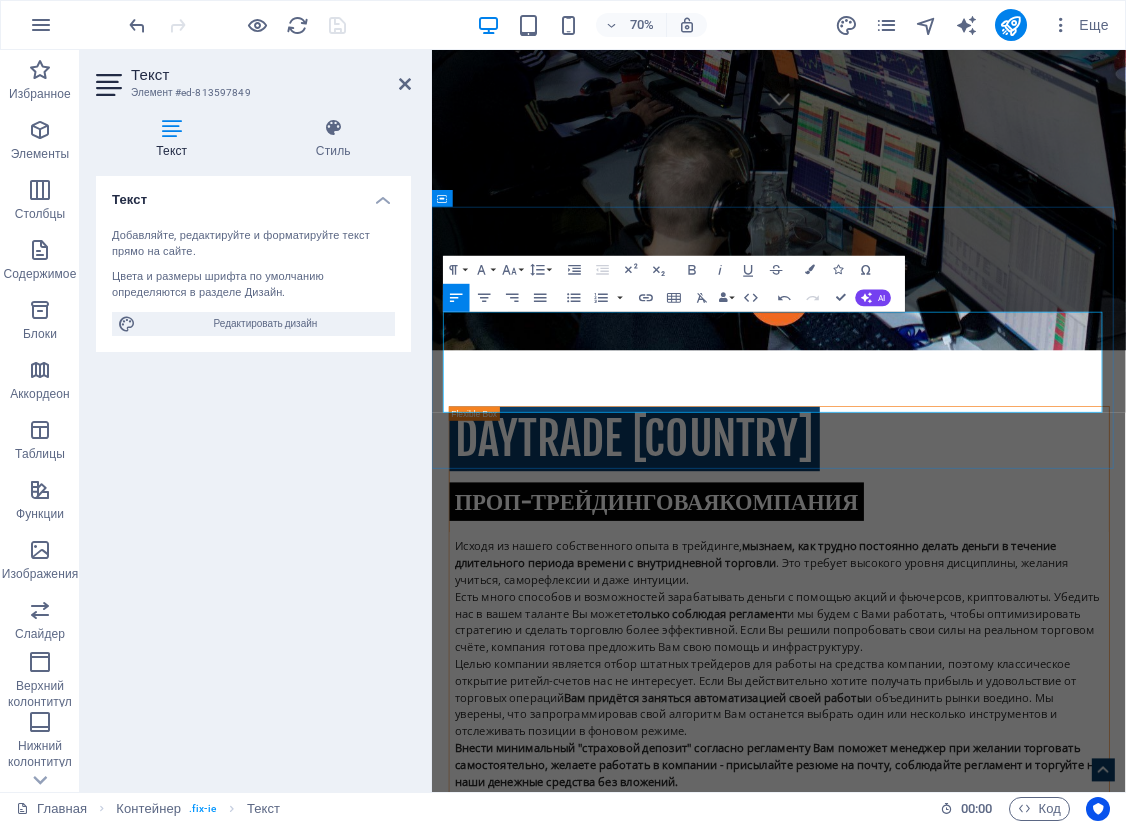 type 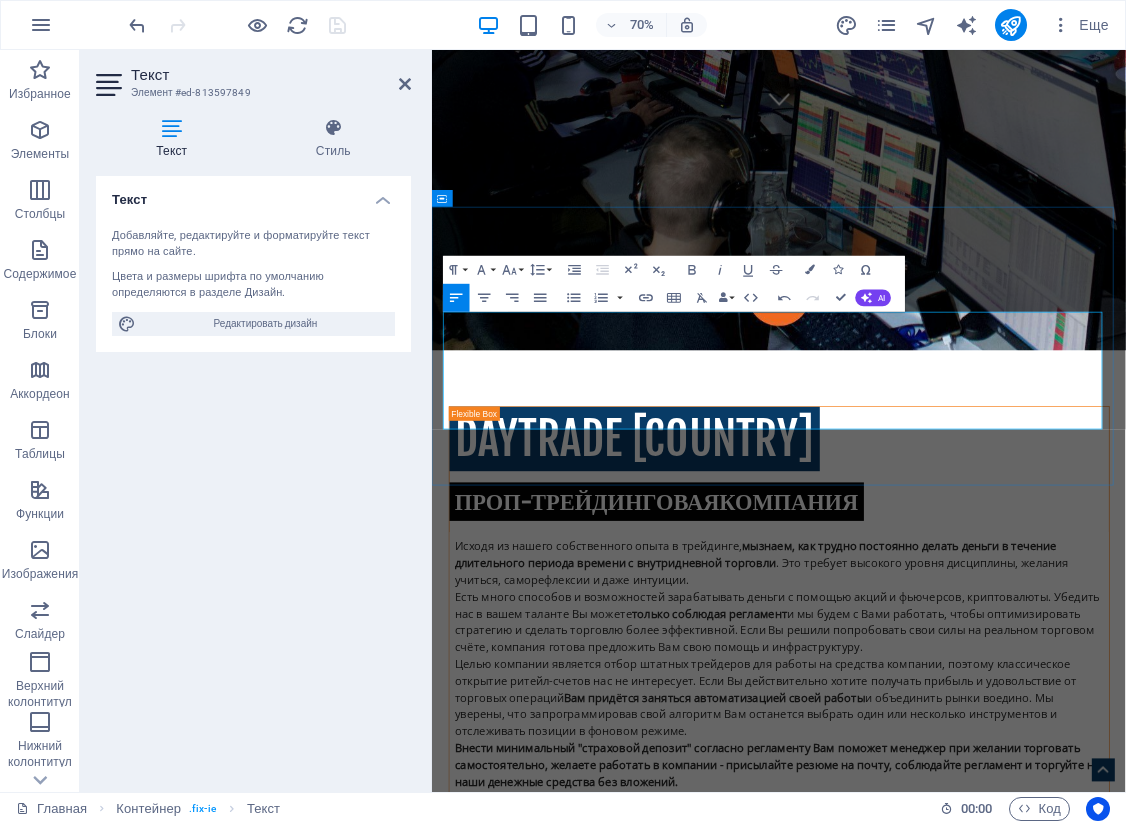 click on "DayTrade Canada является обособленным торговым подразделением DTTW™, или Day Trade the World™, которая  принадлежит компании Select Vantage Inc. и является крупнейшей в мире компанией, занимающейся дневной торговлей, имеющей доступ к более чем 50 мировым рынкам и более чем 350 торговым офисам в более чем 80 странах." at bounding box center [928, 2101] 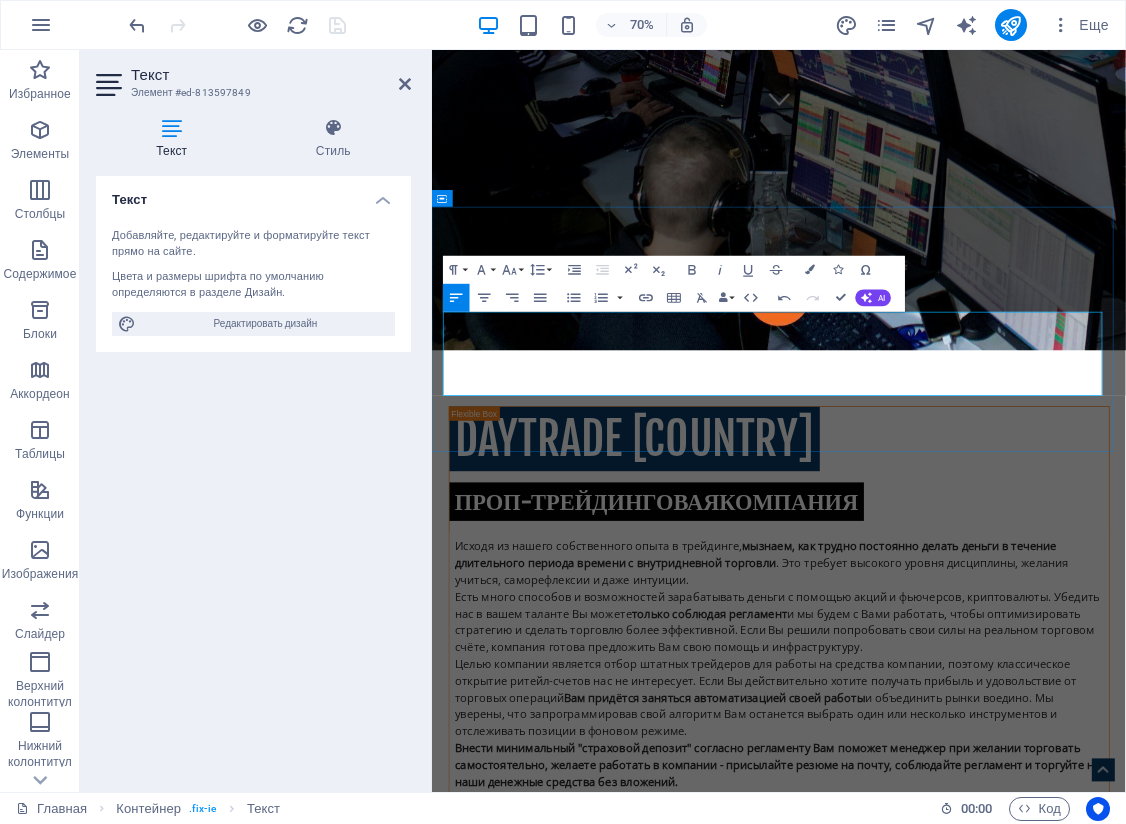 drag, startPoint x: 1174, startPoint y: 507, endPoint x: 1236, endPoint y: 527, distance: 65.14599 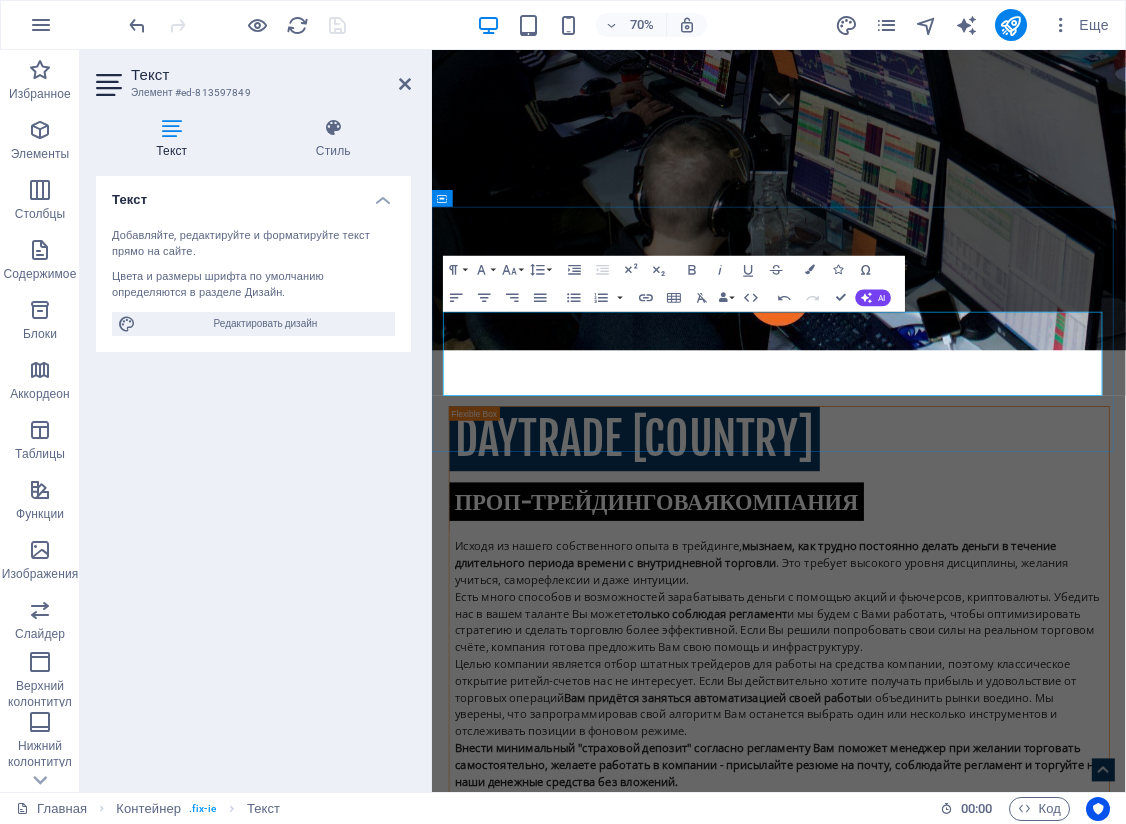 click on "DayTrade Canada является обособленным торговым подразделением DTTW™, или Day Trade the World™, которая принадлежит компании Select Vantage Inc. и является крупнейшей в мире компанией, занимающейся дневной торговлей, имеющей доступ к более чем 50 мировым рынкам и более чем 350 торговым офисам в более чем 80 странах. Компания работает в общей сложности с 2012 года, трейдеры совершают более 1,3 миллиона сделок, что составляет оборот более 3 млрд долларов США в день." at bounding box center (928, 2113) 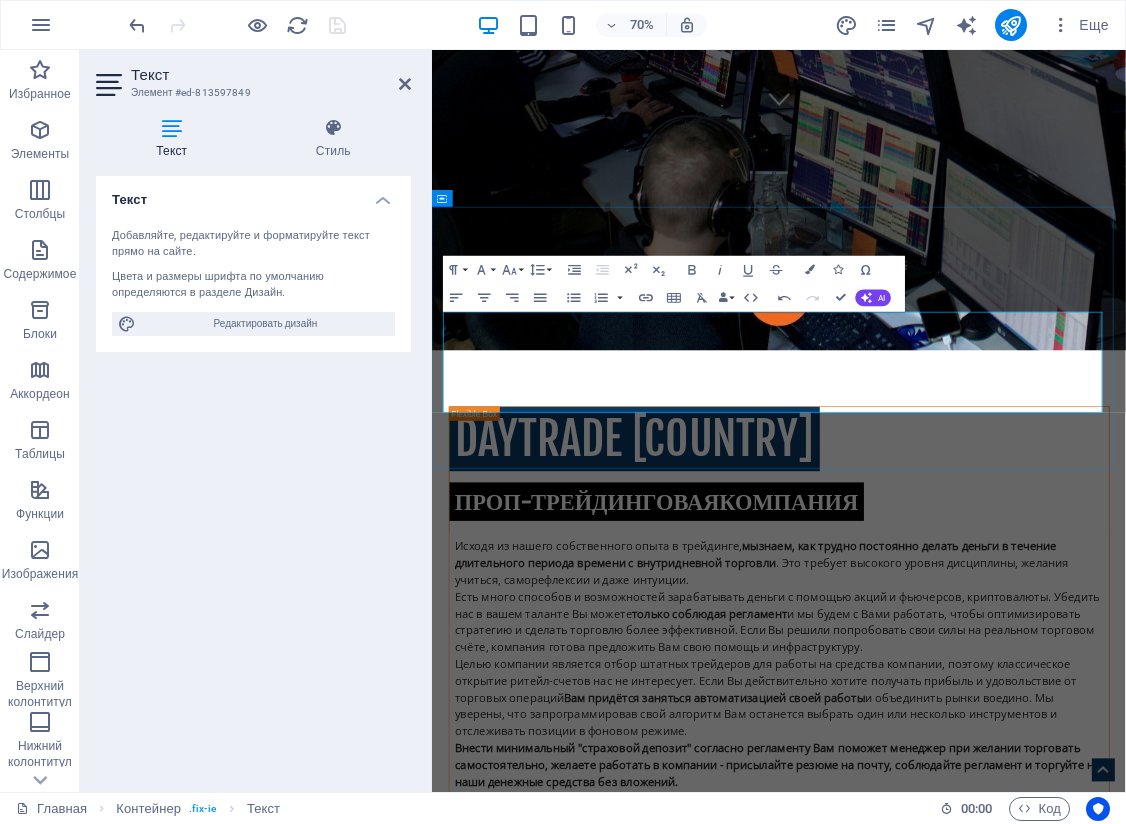 click on "Являясь правопреемником легендарной SwiftTrade" at bounding box center (928, 2185) 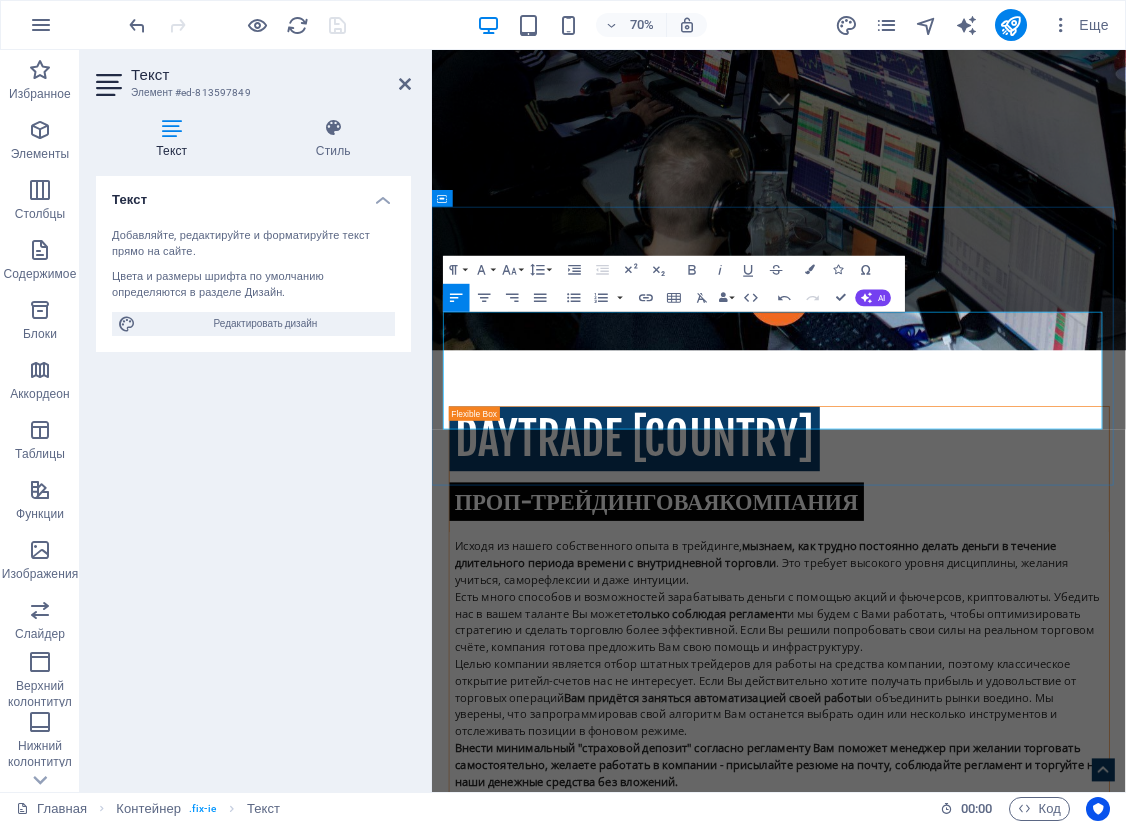 drag, startPoint x: 449, startPoint y: 581, endPoint x: 744, endPoint y: 575, distance: 295.061 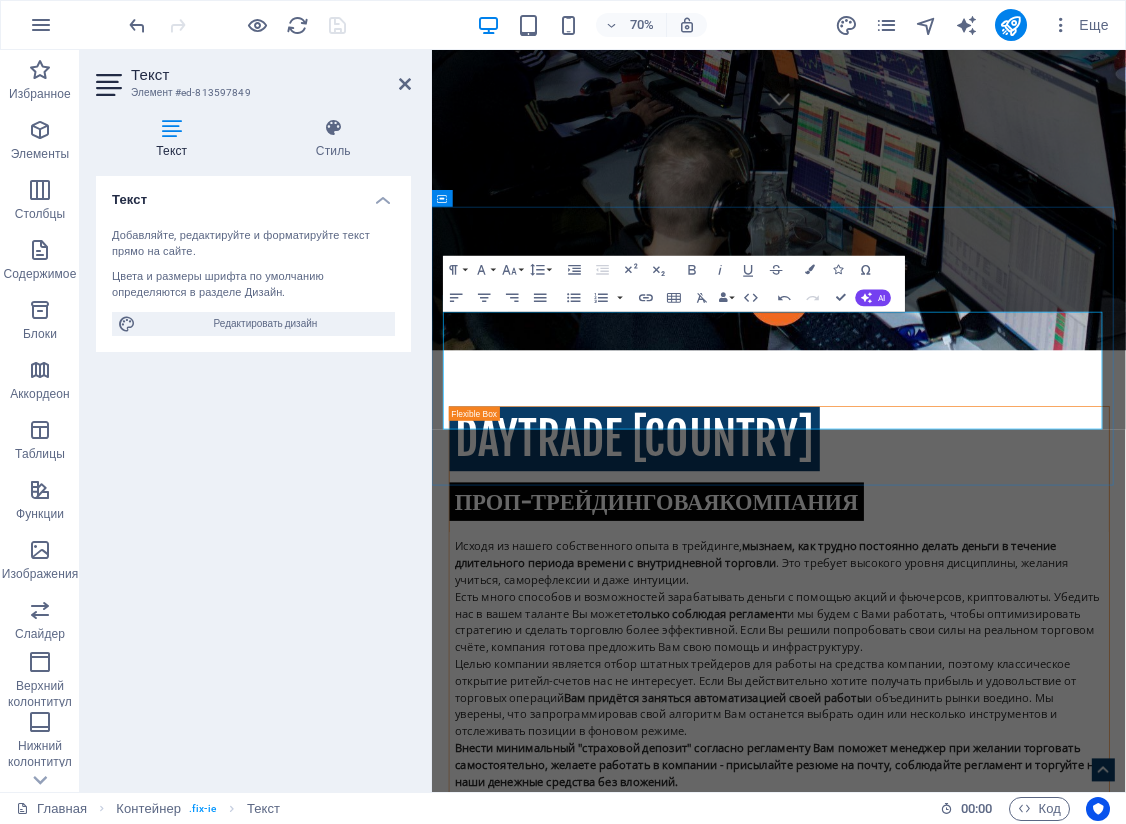 click on "Являясь правопреемником легендарной SwiftTrade трейдерам доступна самая быстрая торговая  платформа PPro8™, симулятор дневной торговли Training Mode Superb™," at bounding box center [928, 2197] 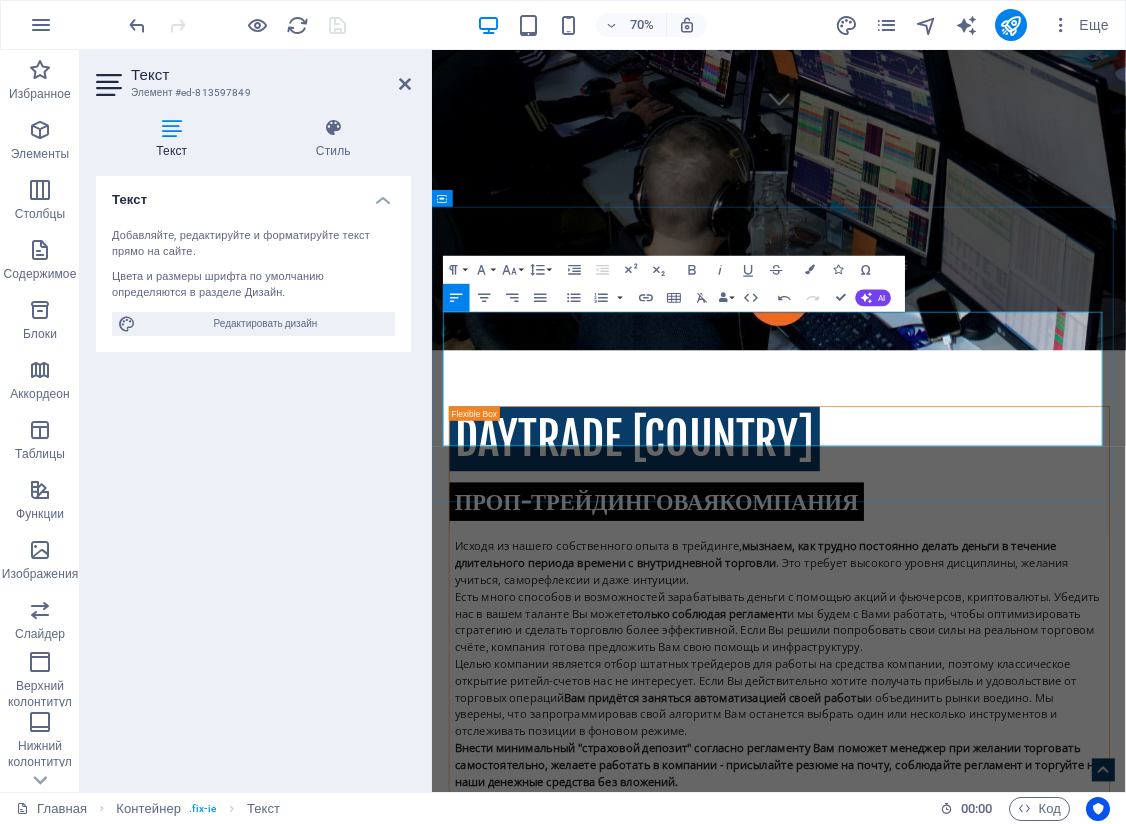 click on "Являясь правопреемником легендарной SwiftTrade трейдерам доступна самая быстрая торговая платформа PPro8™, симулятор дневной торговли Training Mode Superb™, самая передовая в мире система для доступа к мировым рынкам CubeX™" at bounding box center [928, 2209] 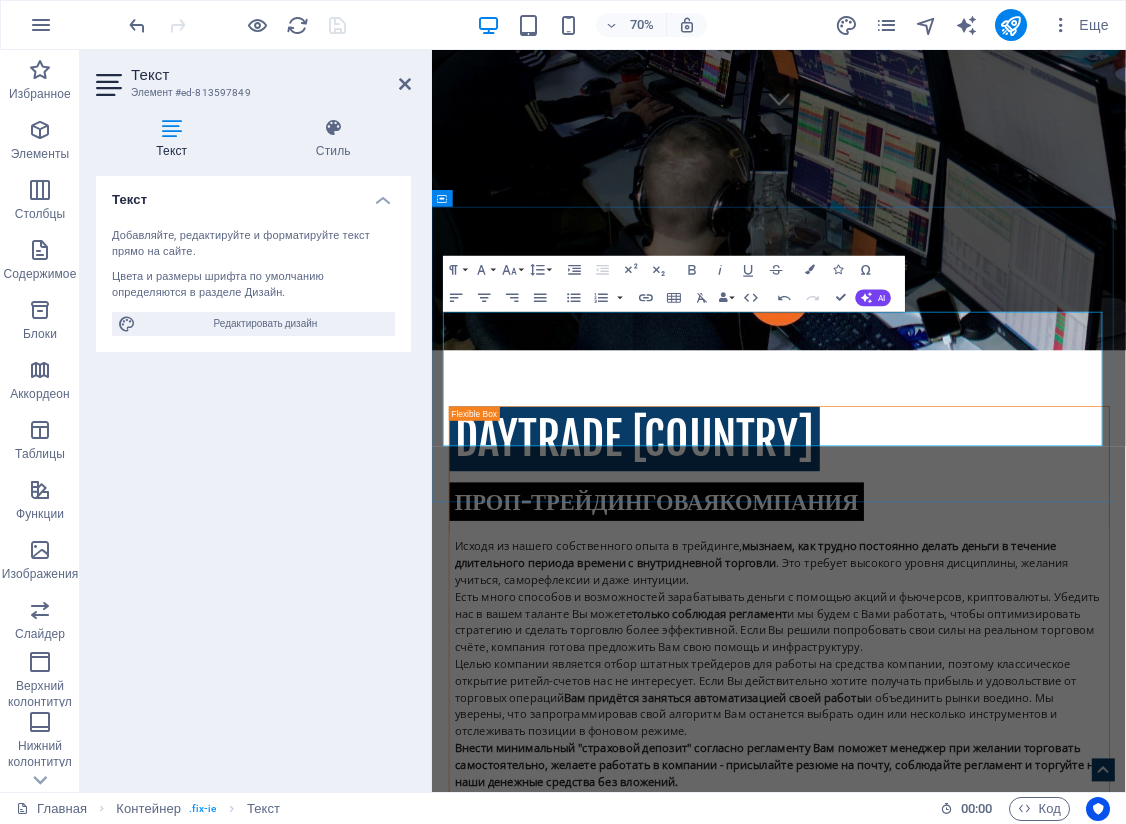 drag, startPoint x: 1263, startPoint y: 581, endPoint x: 1274, endPoint y: 581, distance: 11 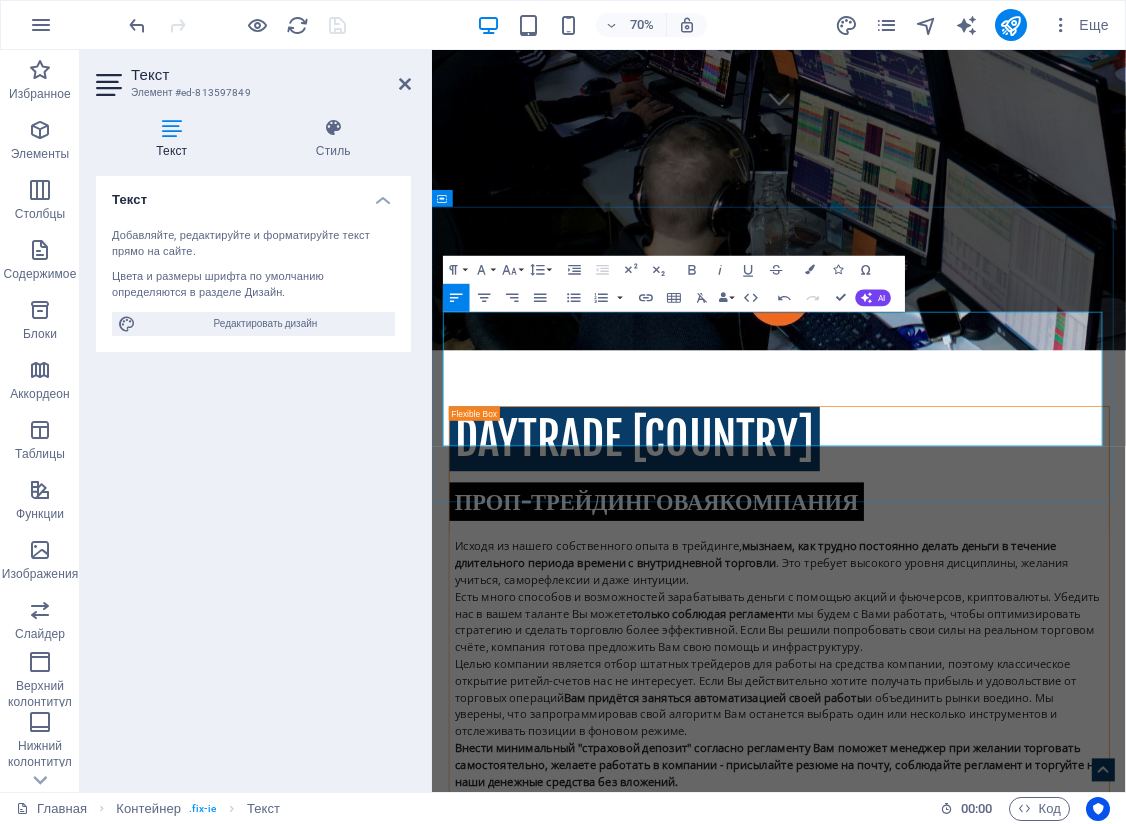 click on "Являясь правопреемником легендарной SwiftTrade трейдерам доступна самая быстрая торговая платформа PPro8™, симулятор дневной торговли Training Mode Superb™, самая передовая в мире система для доступа к мировым рынкам CubeX™" at bounding box center [928, 2209] 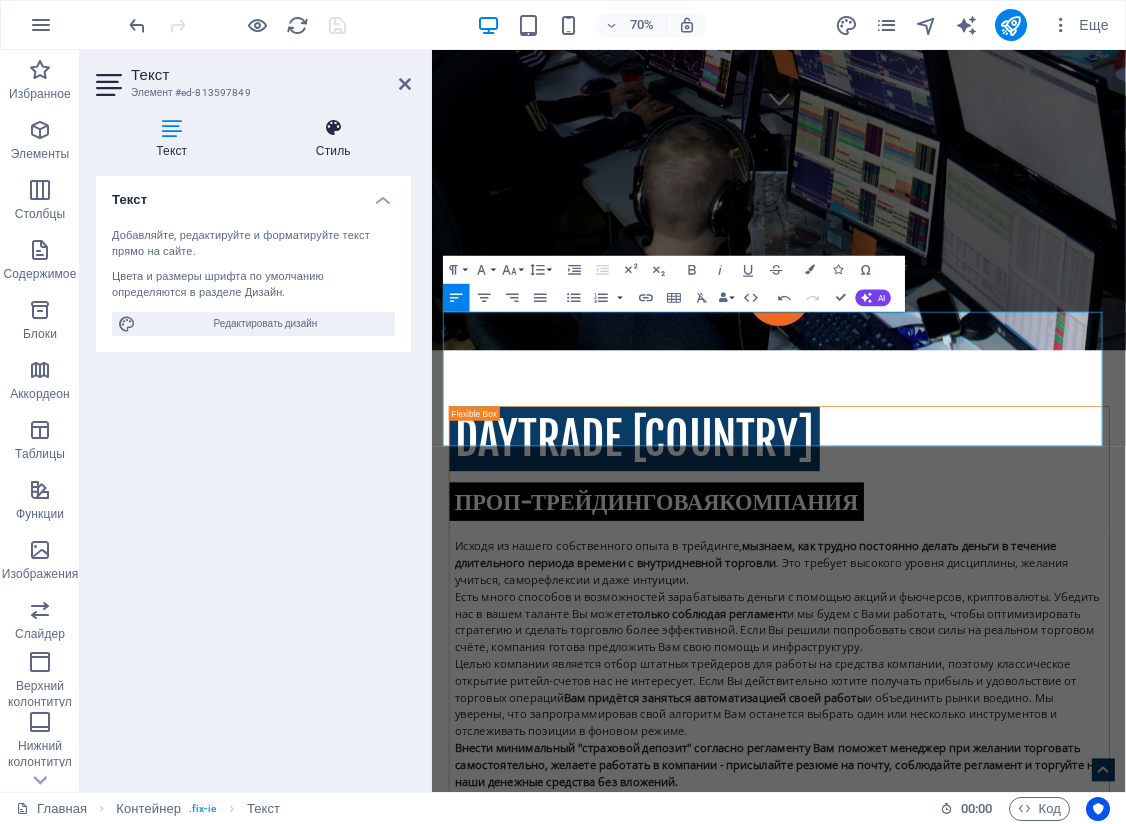 drag, startPoint x: 368, startPoint y: 398, endPoint x: 399, endPoint y: 124, distance: 275.74808 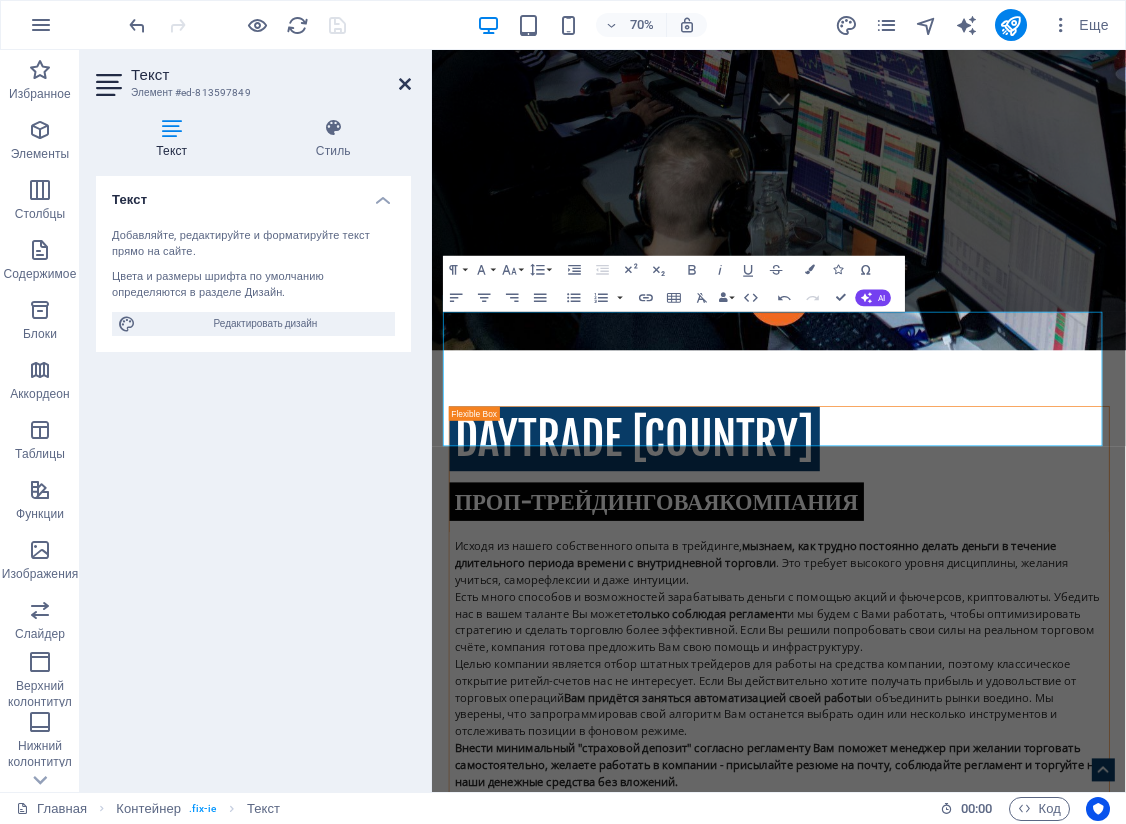 click at bounding box center (405, 84) 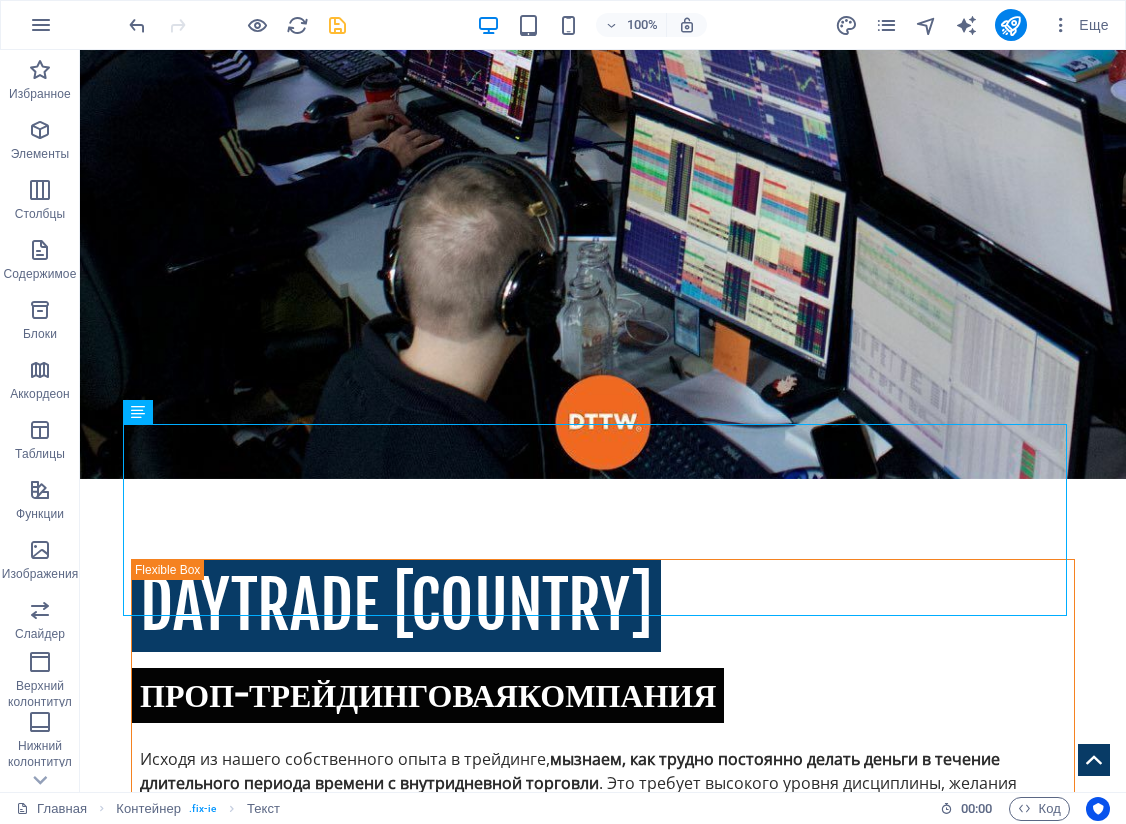 click on "100% Еще" at bounding box center [621, 25] 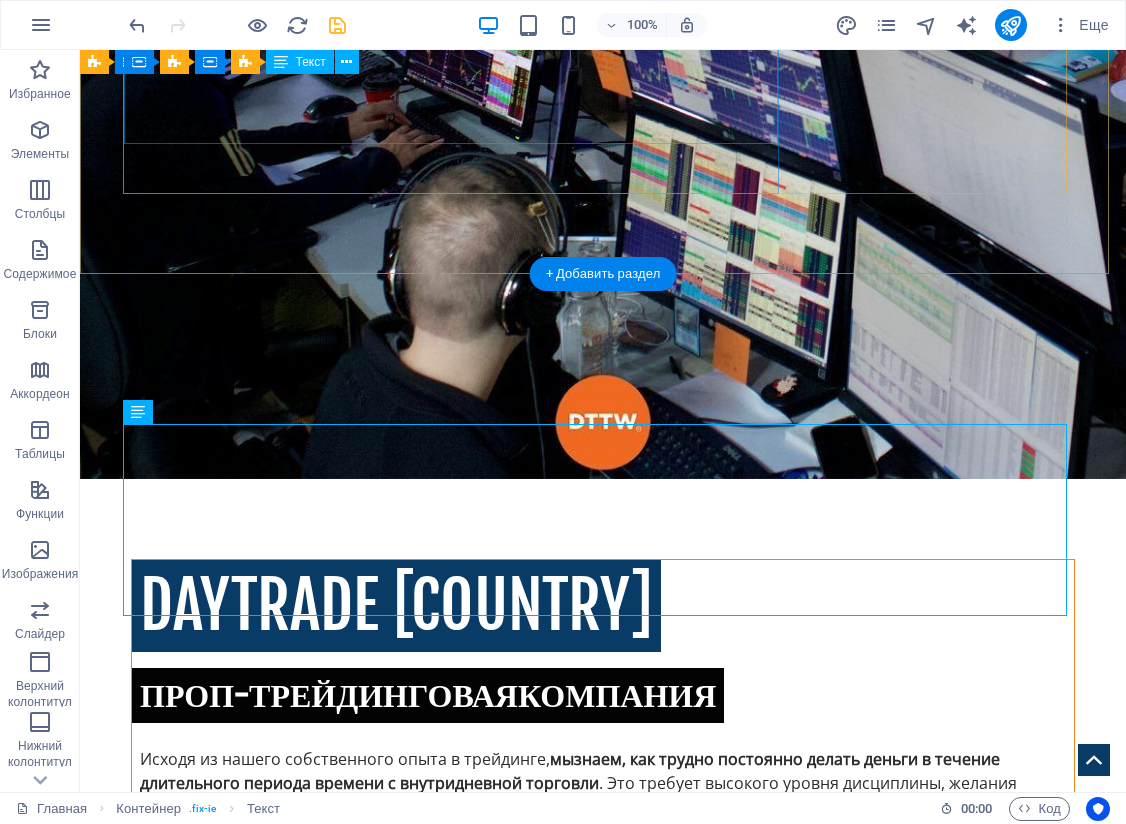 click on "Исходя из нашего собственного опыта в трейдинге, мы  знаем, как трудно постоянно делать деньги в течение длительного периода времени с внутридневной торговли . Это требует высокого уровня дисциплины, желания учиться, саморефлексии и даже интуиции.       Есть много способов и возможностей зарабатывать деньги с помощью акций и фьючерсов, криптовалюты. Убедить нас в вашем таланте Вы можете  только соблюдая регламент Вам придётся заняться автоматизацией своей работы SQUAWKBOX TRADING ." at bounding box center (603, 951) 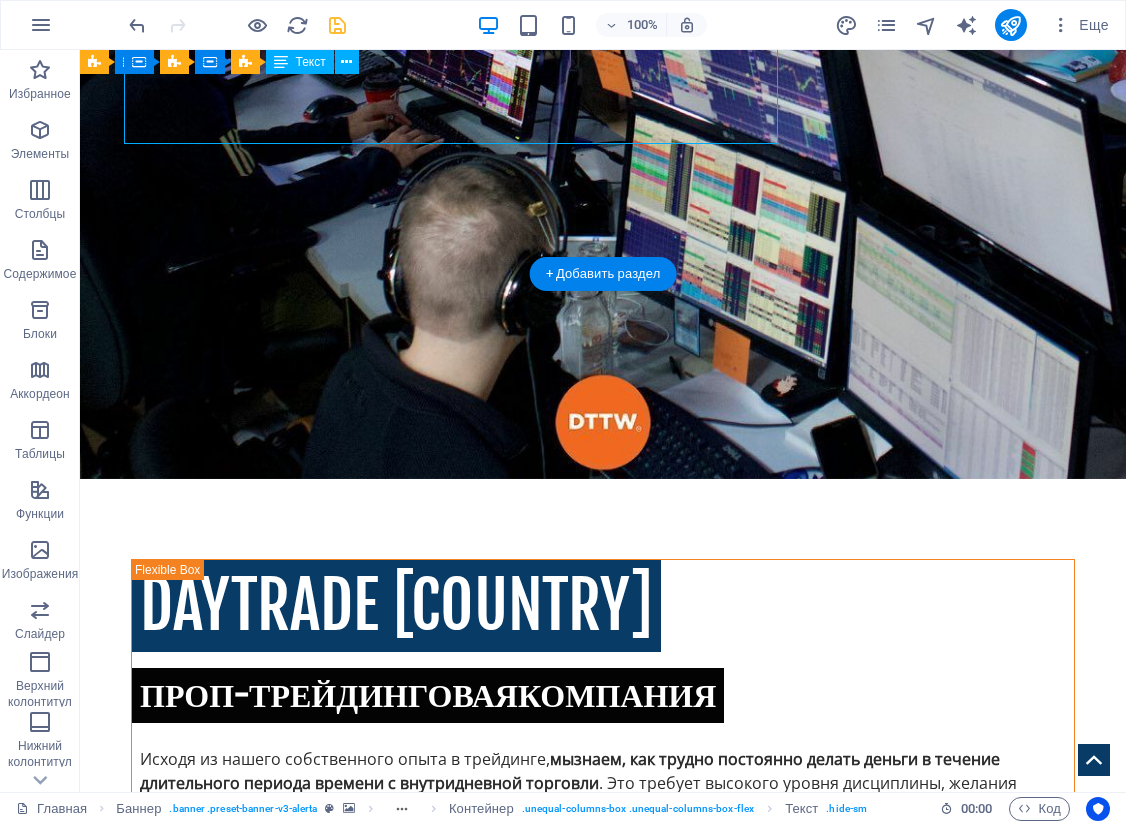 click on "DayTrade Canada является обособленным торговым подразделением DTTW™, или Day Trade the World™, которая принадлежит компании Select Vantage Inc. и является крупнейшей в мире компанией, занимающейся дневной торговлей, имеющей доступ к более чем 50 мировым рынкам и более чем 350 торговым офисам в более чем 80 странах. Компания работает в общей сложности с 2012 года, трейдеры совершают более 1,3 миллиона сделок, что составляет оборот более 3 млрд долларов США в день." at bounding box center [603, 2149] 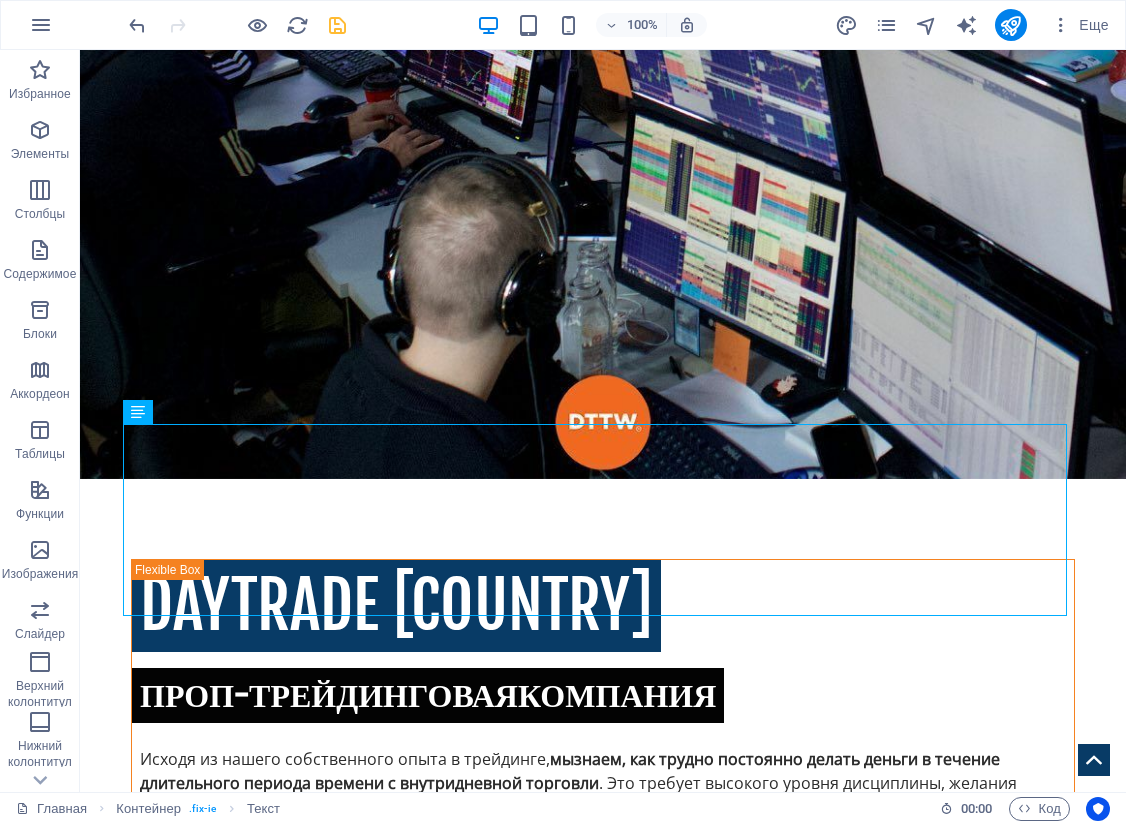 click on "100% Еще" at bounding box center [621, 25] 